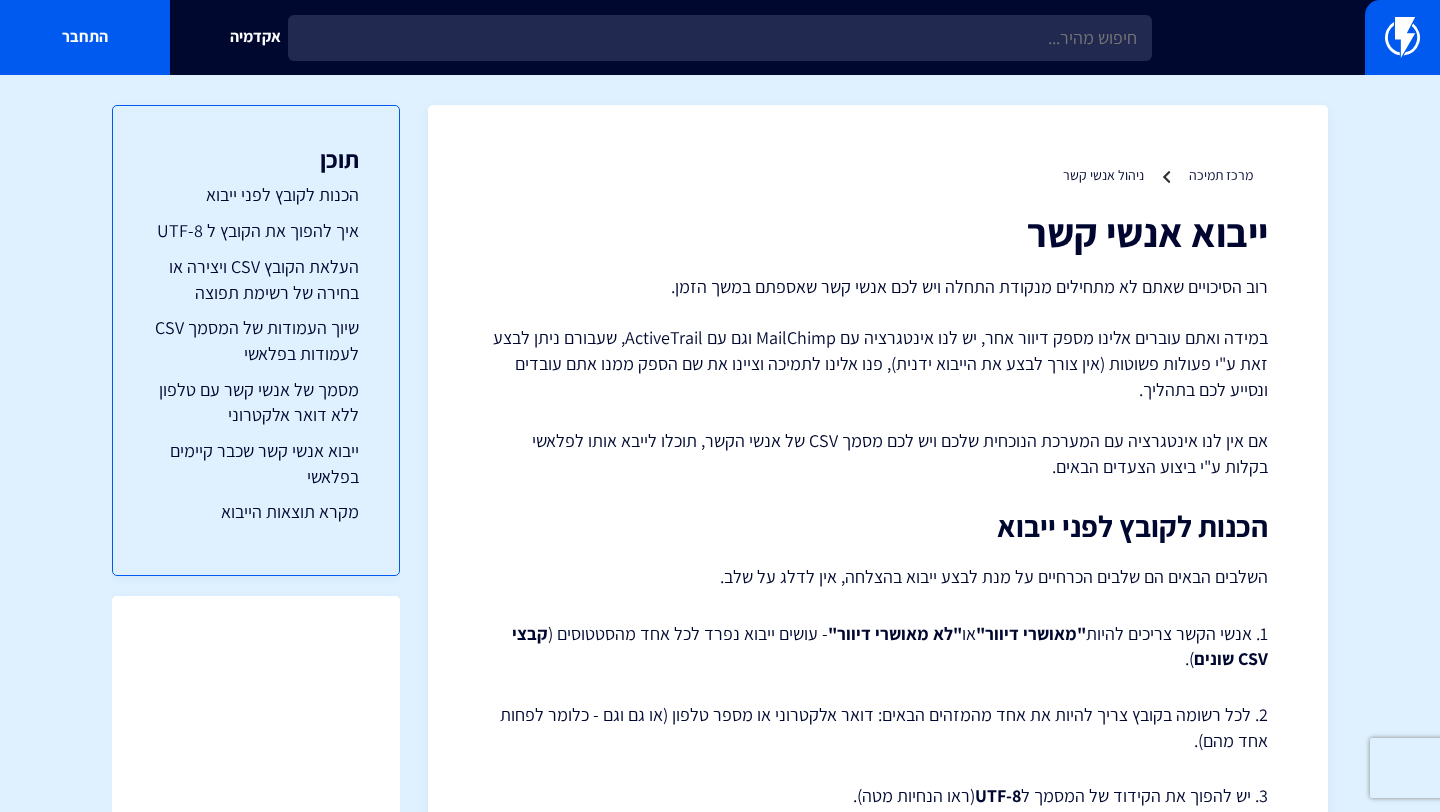 scroll, scrollTop: 139, scrollLeft: 0, axis: vertical 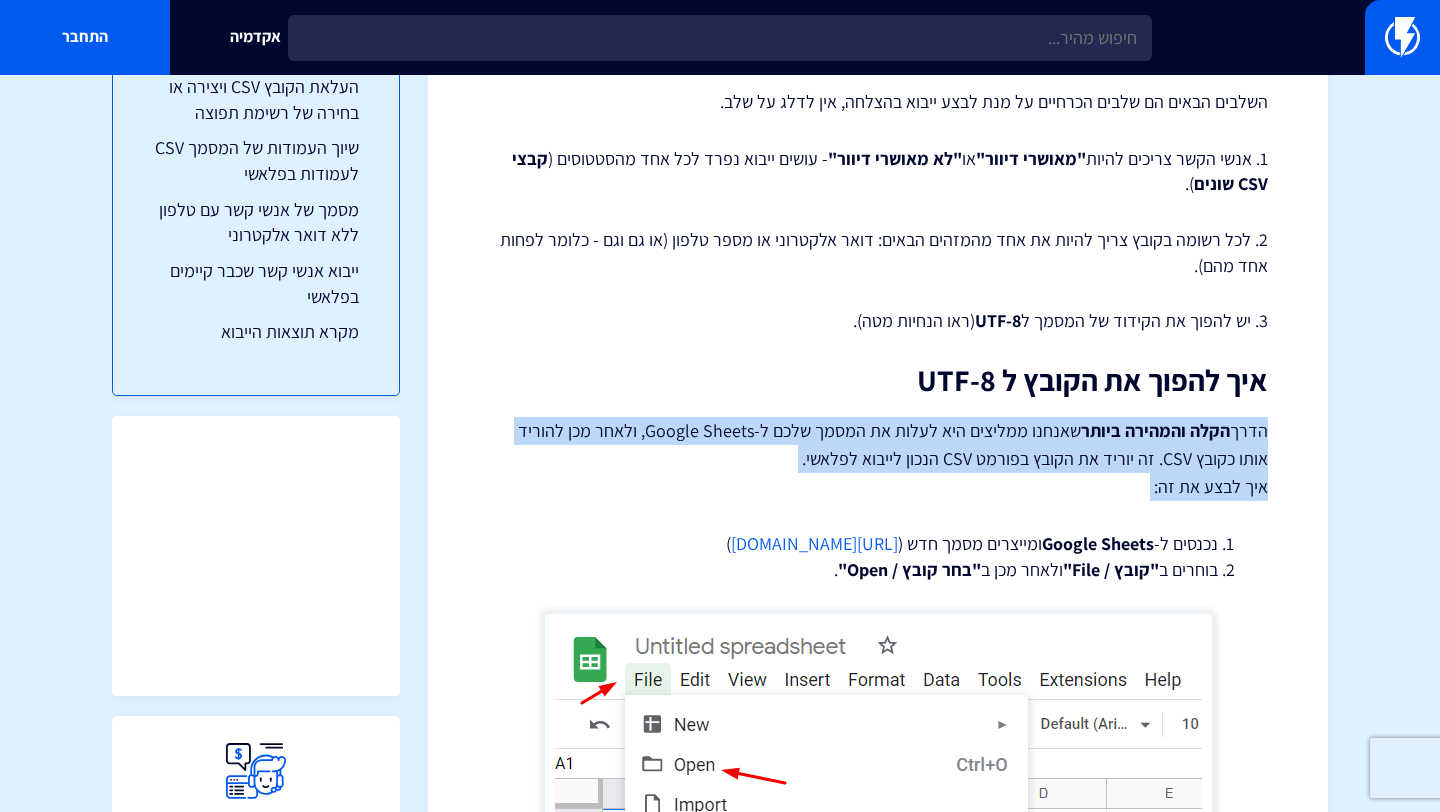 drag, startPoint x: 1091, startPoint y: 505, endPoint x: 1275, endPoint y: 415, distance: 204.83163 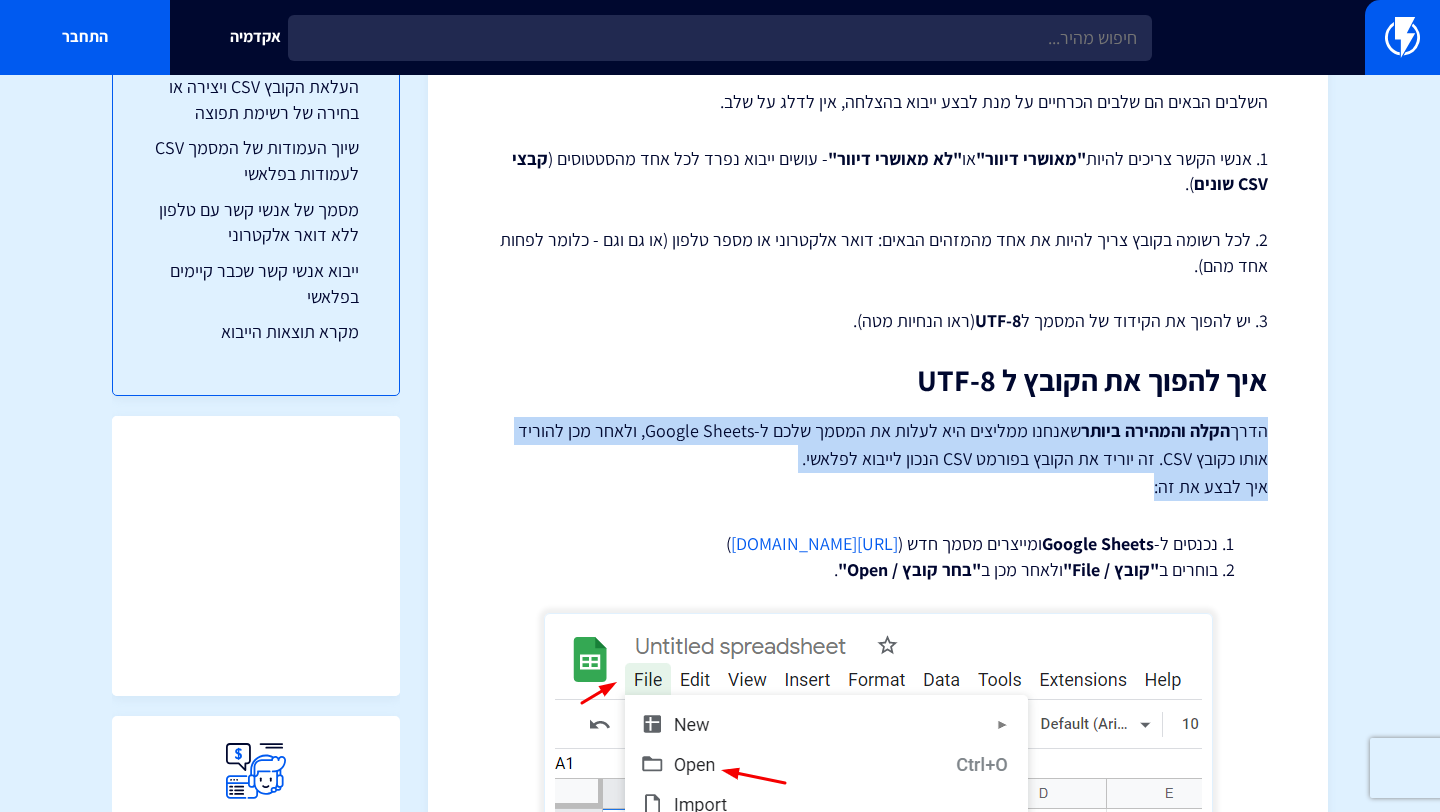 drag, startPoint x: 1275, startPoint y: 423, endPoint x: 1126, endPoint y: 490, distance: 163.37074 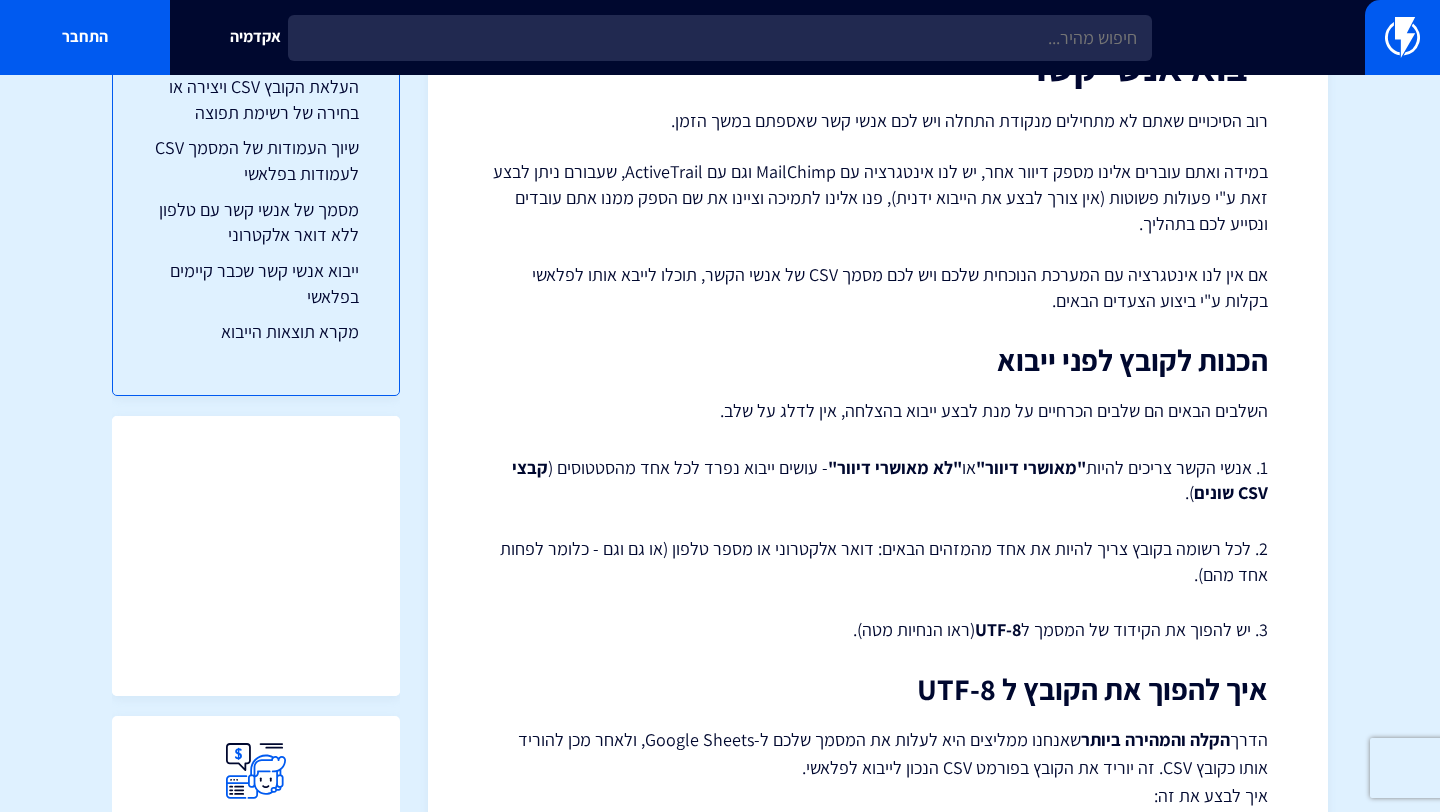 scroll, scrollTop: 178, scrollLeft: 0, axis: vertical 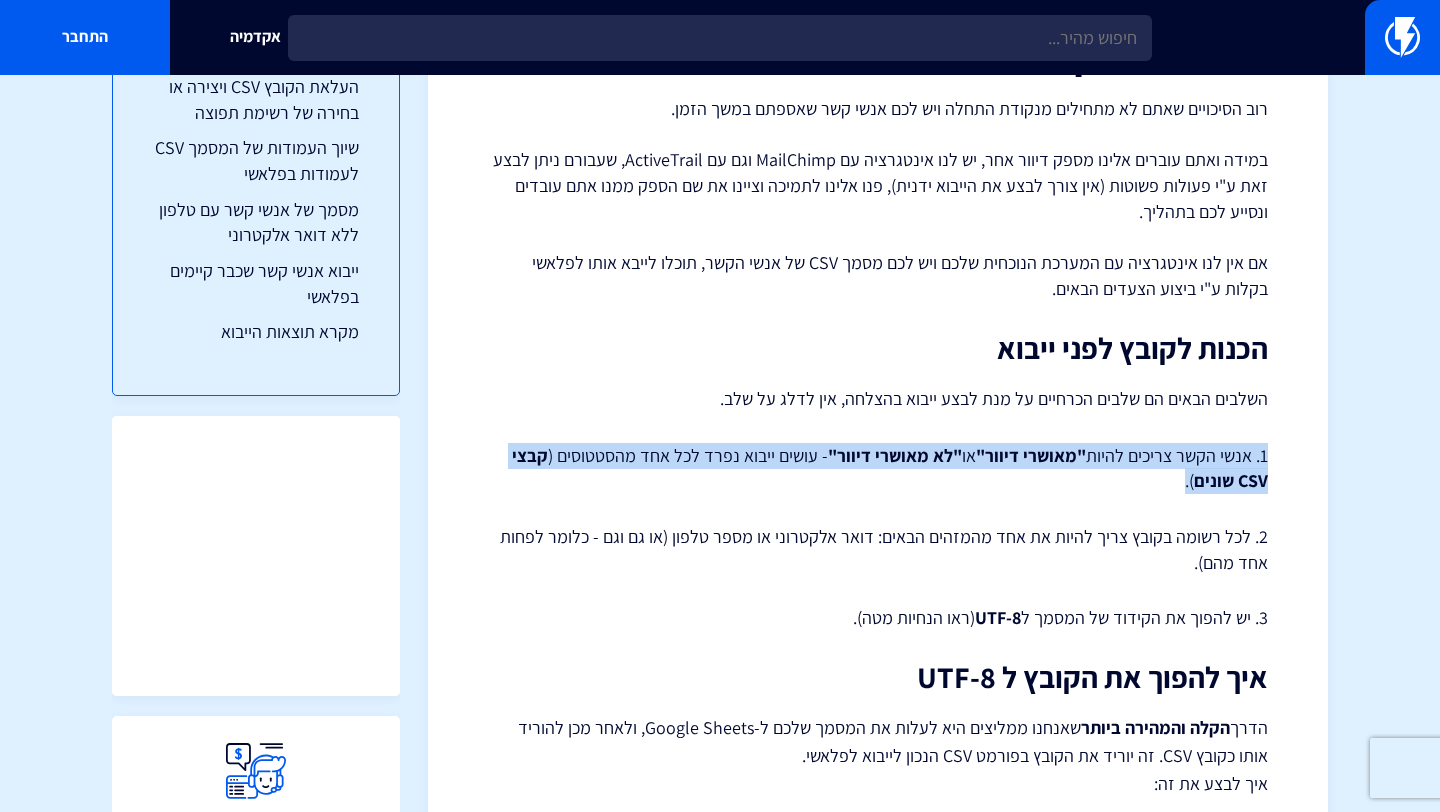 drag, startPoint x: 1116, startPoint y: 492, endPoint x: 1282, endPoint y: 421, distance: 180.54639 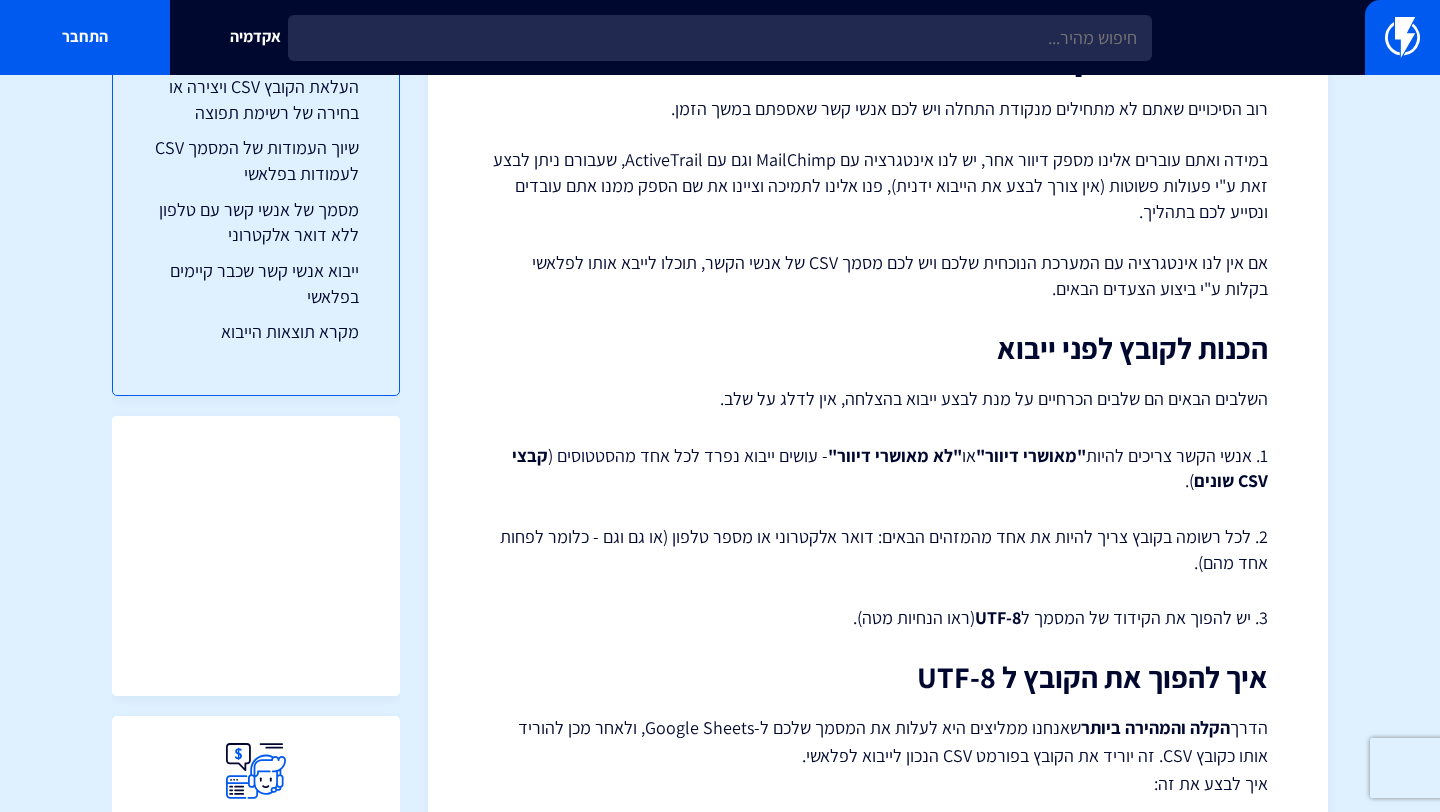 click on "מרכז תמיכה
ניהול אנשי קשר
ייבוא אנשי קשר
רוב הסיכויים שאתם לא מתחילים מנקודת התחלה ויש לכם אנשי קשר שאספתם במשך הזמן. אם אין לנו אינטגרציה עם המערכת הנוכחית שלכם ויש לכם מסמך CSV של אנשי הקשר, תוכלו לייבא אותו לפלאשי בקלות ע"י ביצוע הצעדים הבאים.
או  )." at bounding box center [878, 4594] 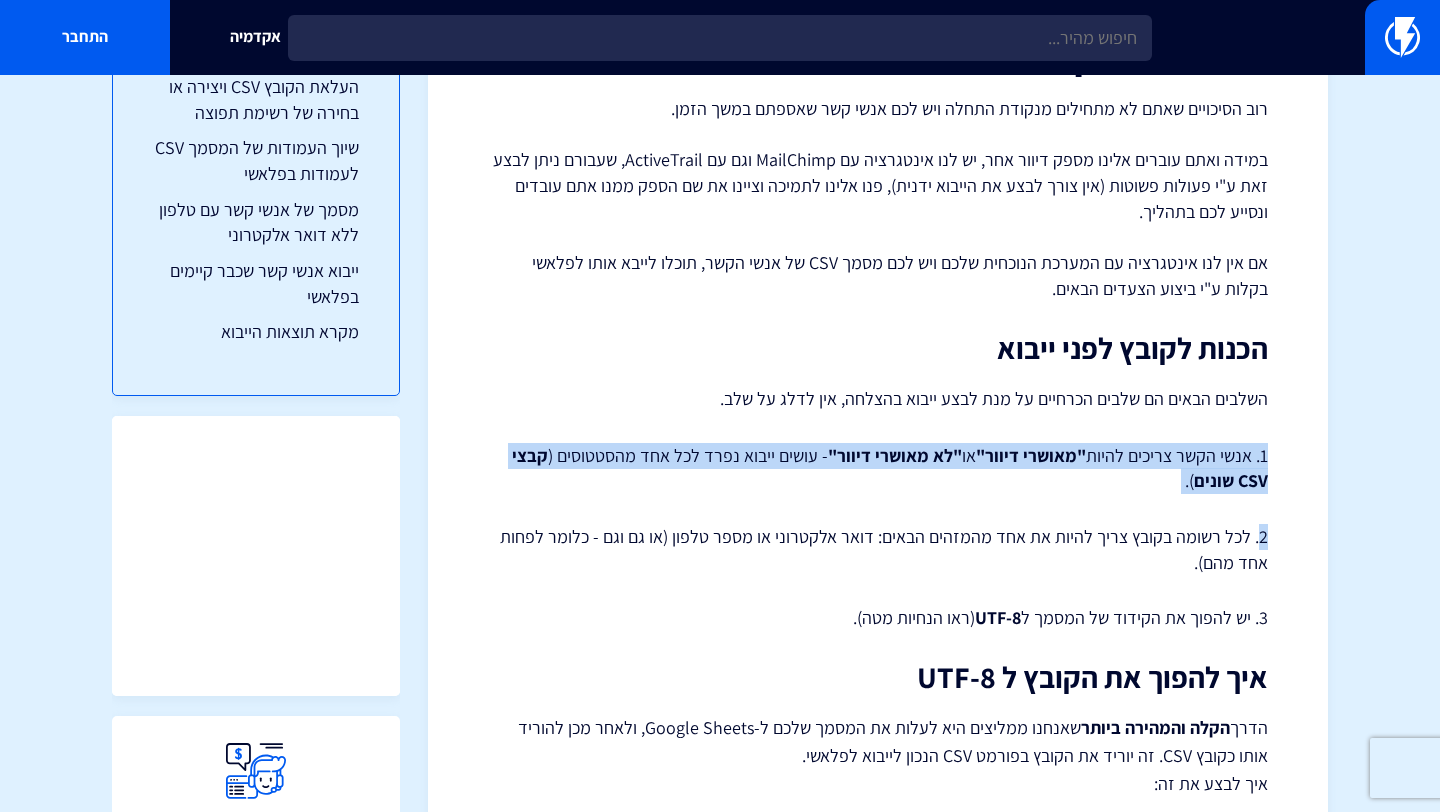 drag, startPoint x: 1270, startPoint y: 421, endPoint x: 962, endPoint y: 508, distance: 320.05154 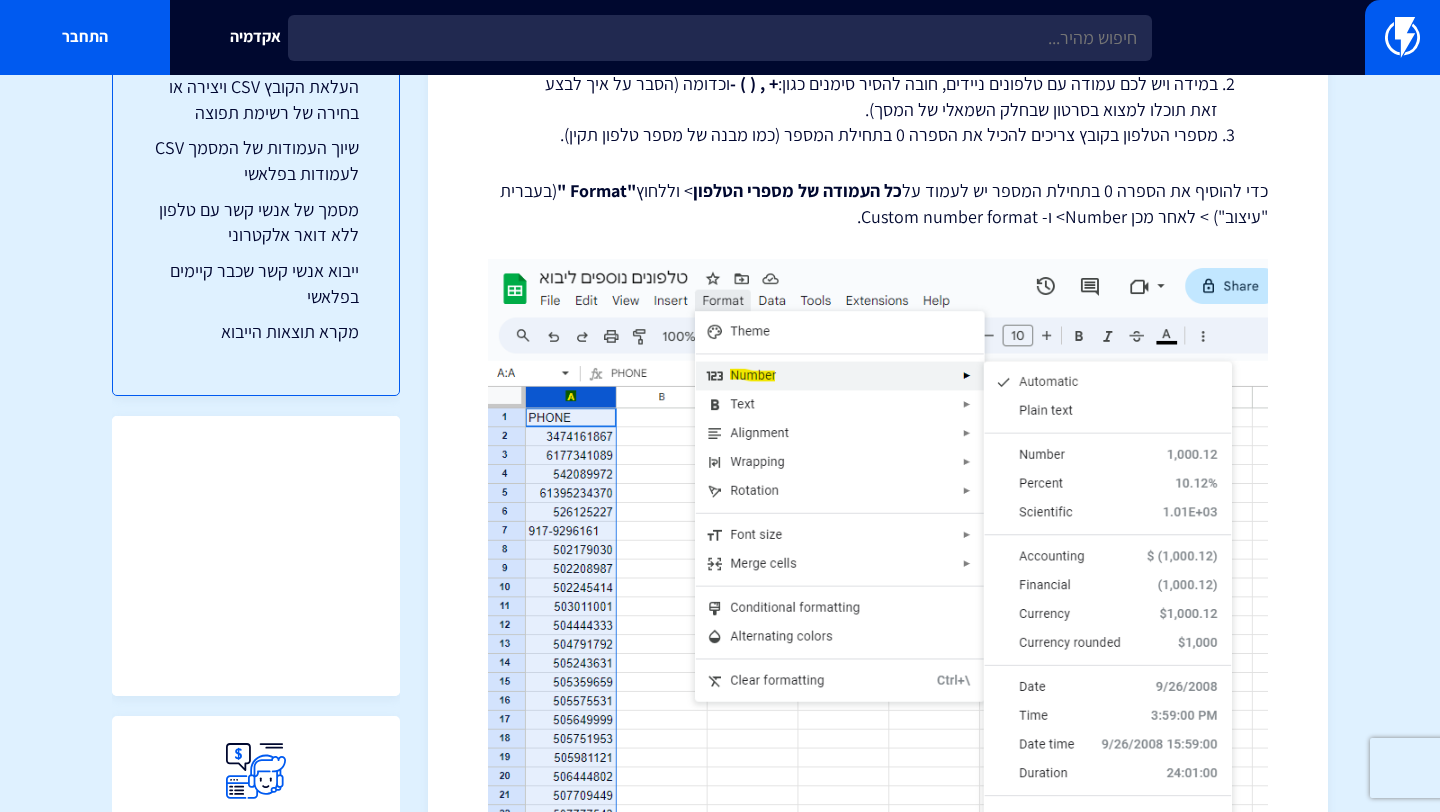 scroll, scrollTop: 3547, scrollLeft: 0, axis: vertical 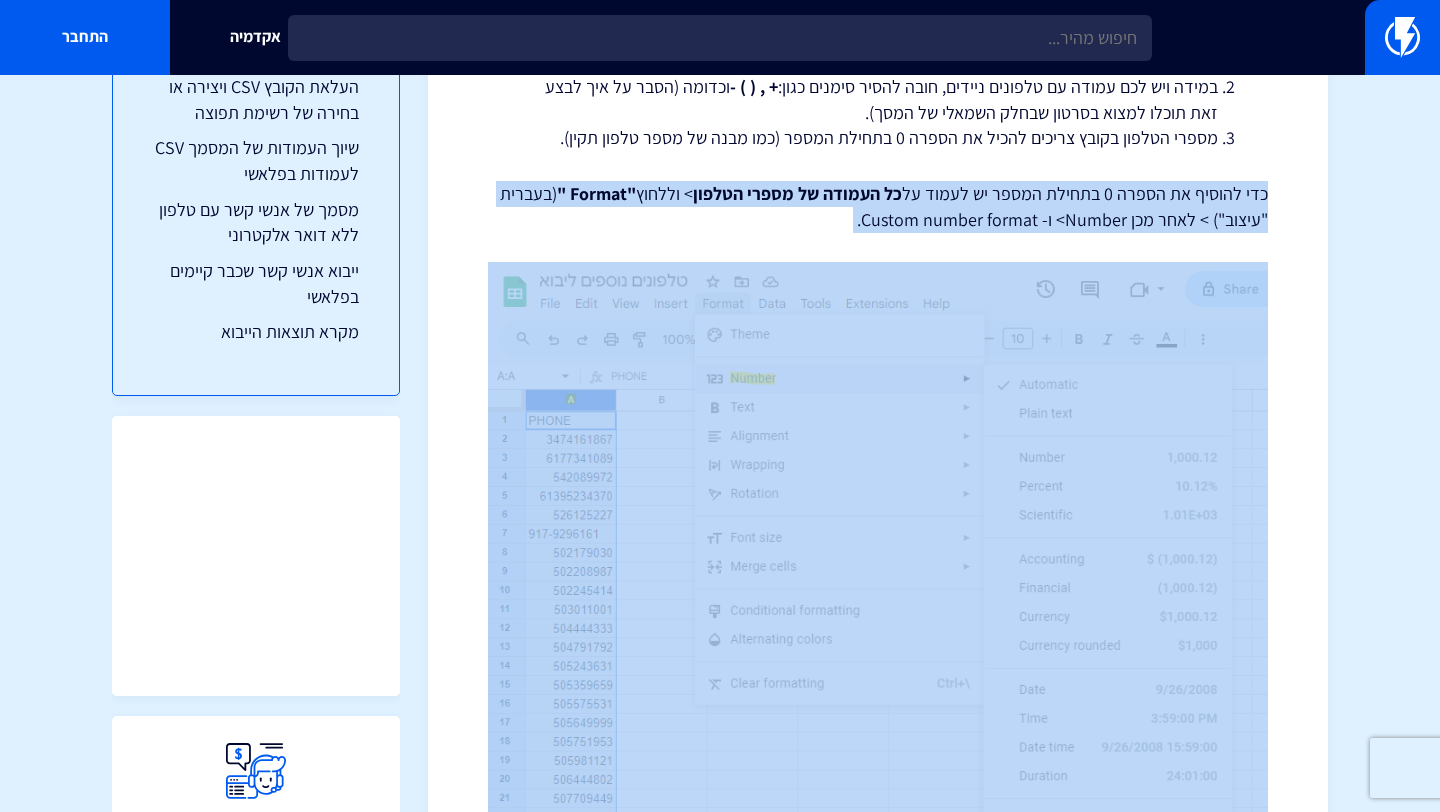 drag, startPoint x: 1270, startPoint y: 186, endPoint x: 839, endPoint y: 235, distance: 433.77643 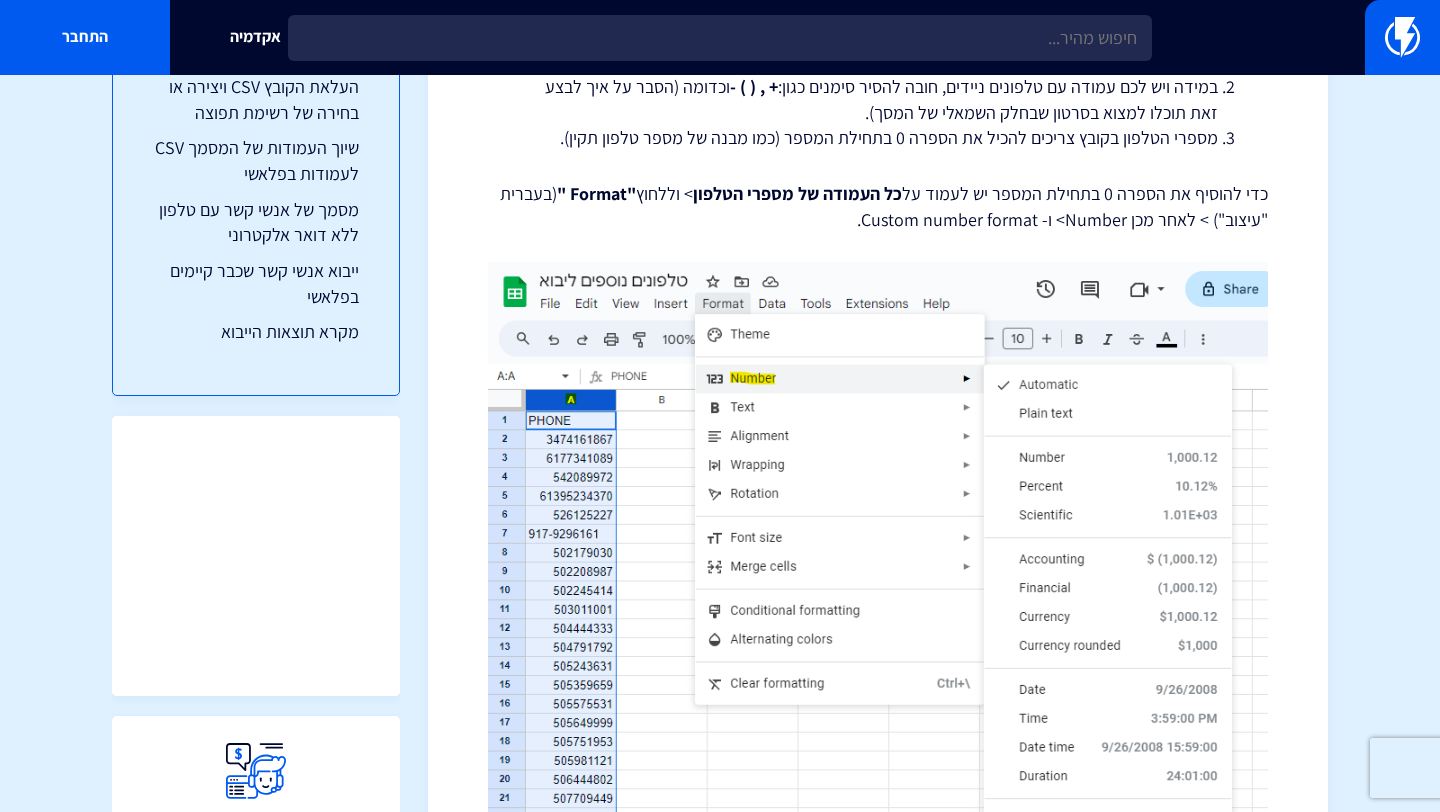 click on "ייבוא אנשי קשר
רוב הסיכויים שאתם לא מתחילים מנקודת התחלה ויש לכם אנשי קשר שאספתם במשך הזמן. במידה ואתם עוברים אלינו מספק דיוור אחר, יש לנו אינטגרציה עם MailChimp וגם עם ActiveTrail, שעבורם ניתן לבצע זאת ע"י פעולות פשוטות (אין צורך לבצע את הייבוא ידנית), פנו אלינו לתמיכה וציינו את שם הספק ממנו אתם עובדים ונסייע לכם בתהליך. אם אין לנו אינטגרציה עם המערכת הנוכחית שלכם ויש לכם מסמך CSV של אנשי הקשר, תוכלו לייבא אותו לפלאשי בקלות ע"י ביצוע הצעדים הבאים.
הכנות לקובץ לפני ייבוא
השלבים הבאים הם שלבים הכרחיים על מנת לבצע ייבוא בהצלחה, אין לדלג על שלב.
)." at bounding box center [878, 1232] 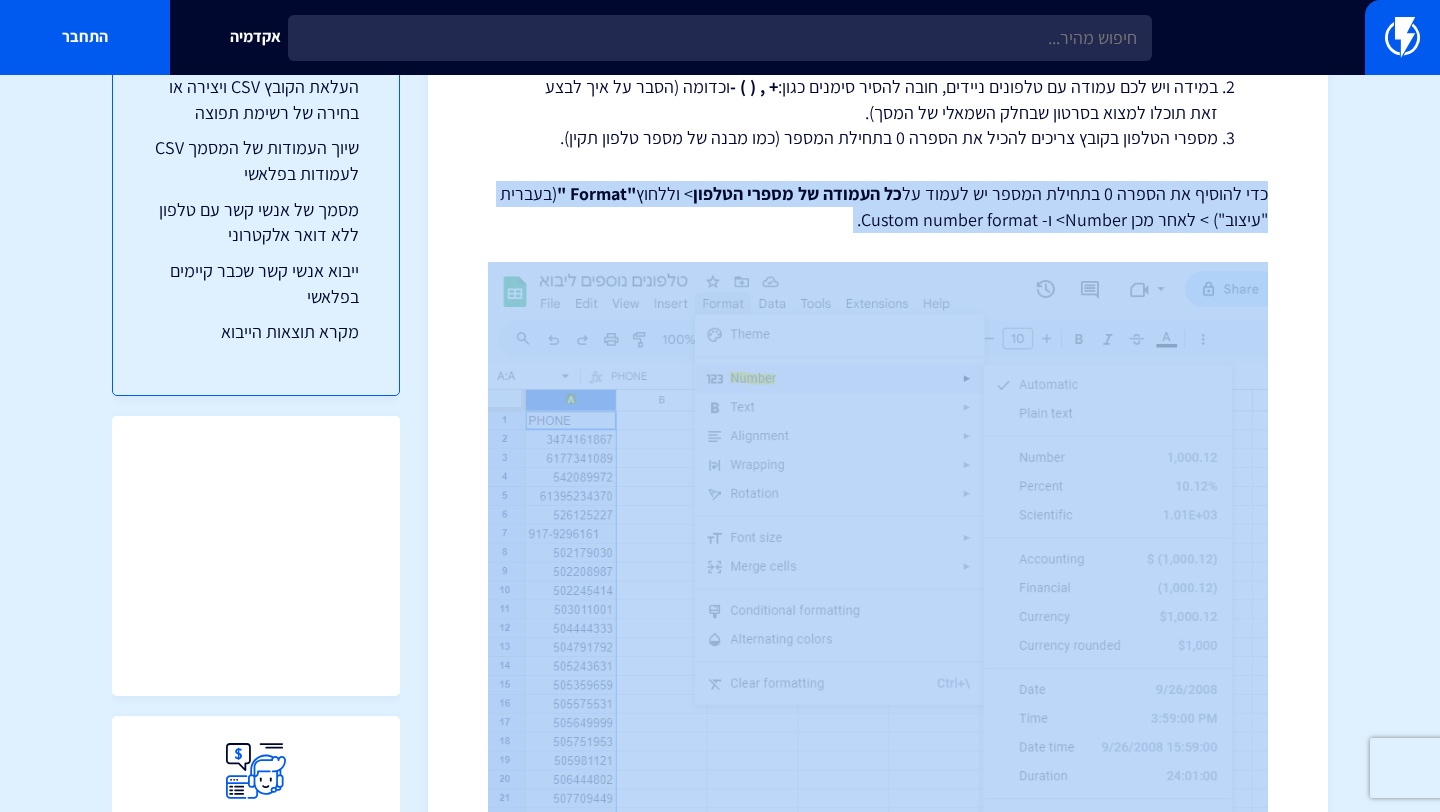 drag, startPoint x: 1271, startPoint y: 181, endPoint x: 867, endPoint y: 244, distance: 408.88263 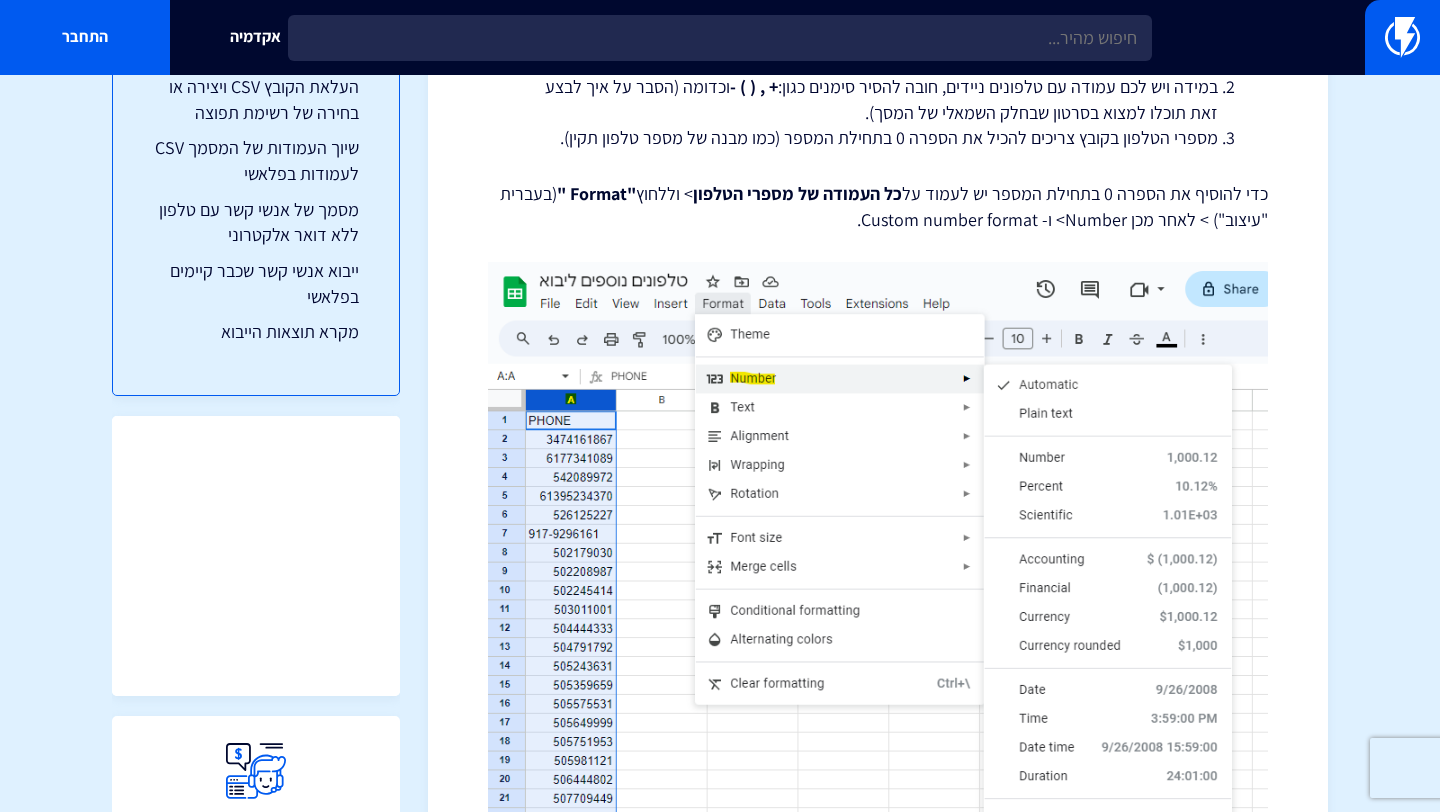 click on "ייבוא אנשי קשר
רוב הסיכויים שאתם לא מתחילים מנקודת התחלה ויש לכם אנשי קשר שאספתם במשך הזמן. במידה ואתם עוברים אלינו מספק דיוור אחר, יש לנו אינטגרציה עם MailChimp וגם עם ActiveTrail, שעבורם ניתן לבצע זאת ע"י פעולות פשוטות (אין צורך לבצע את הייבוא ידנית), פנו אלינו לתמיכה וציינו את שם הספק ממנו אתם עובדים ונסייע לכם בתהליך. אם אין לנו אינטגרציה עם המערכת הנוכחית שלכם ויש לכם מסמך CSV של אנשי הקשר, תוכלו לייבא אותו לפלאשי בקלות ע"י ביצוע הצעדים הבאים.
הכנות לקובץ לפני ייבוא
השלבים הבאים הם שלבים הכרחיים על מנת לבצע ייבוא בהצלחה, אין לדלג על שלב.
)." at bounding box center [878, 1232] 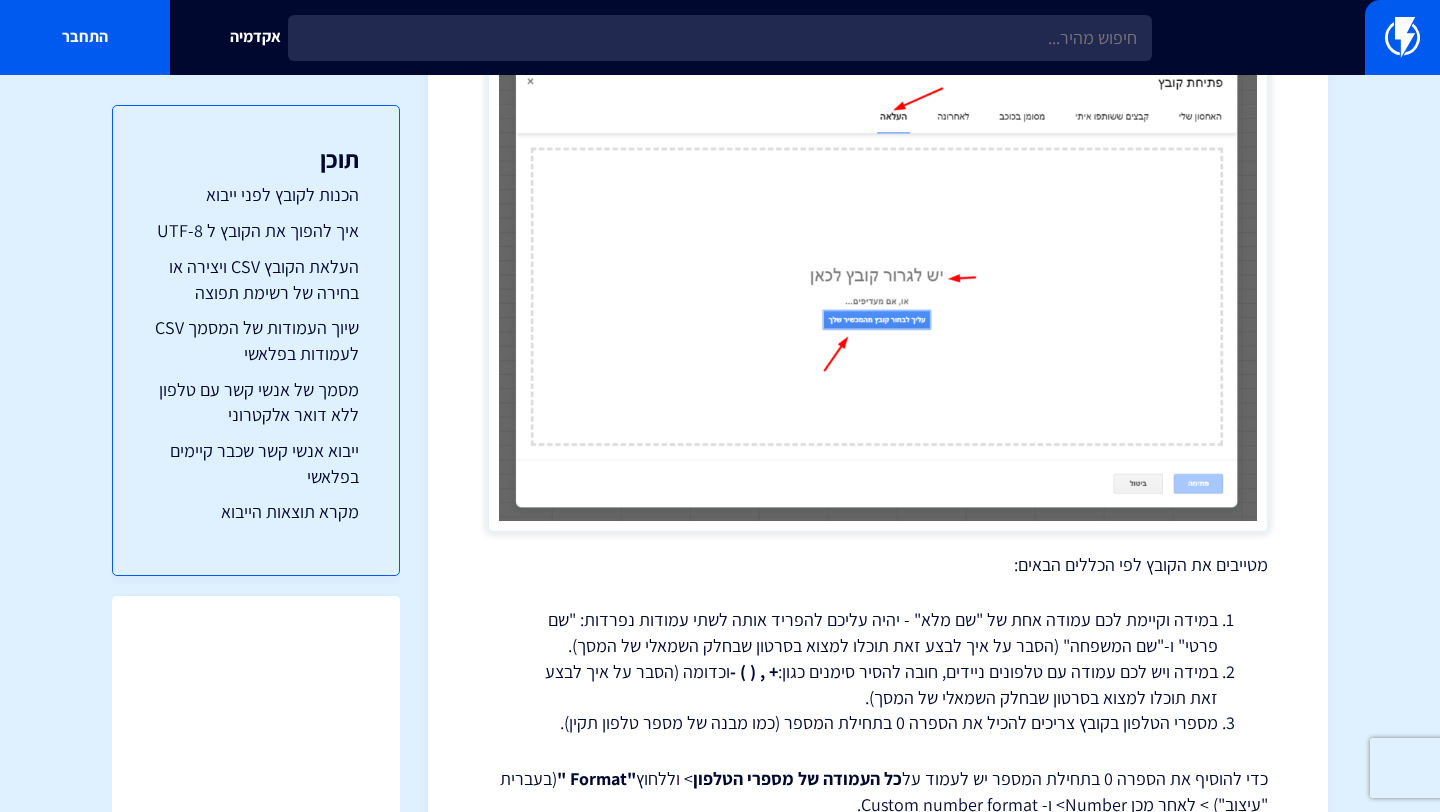 scroll, scrollTop: 2956, scrollLeft: 0, axis: vertical 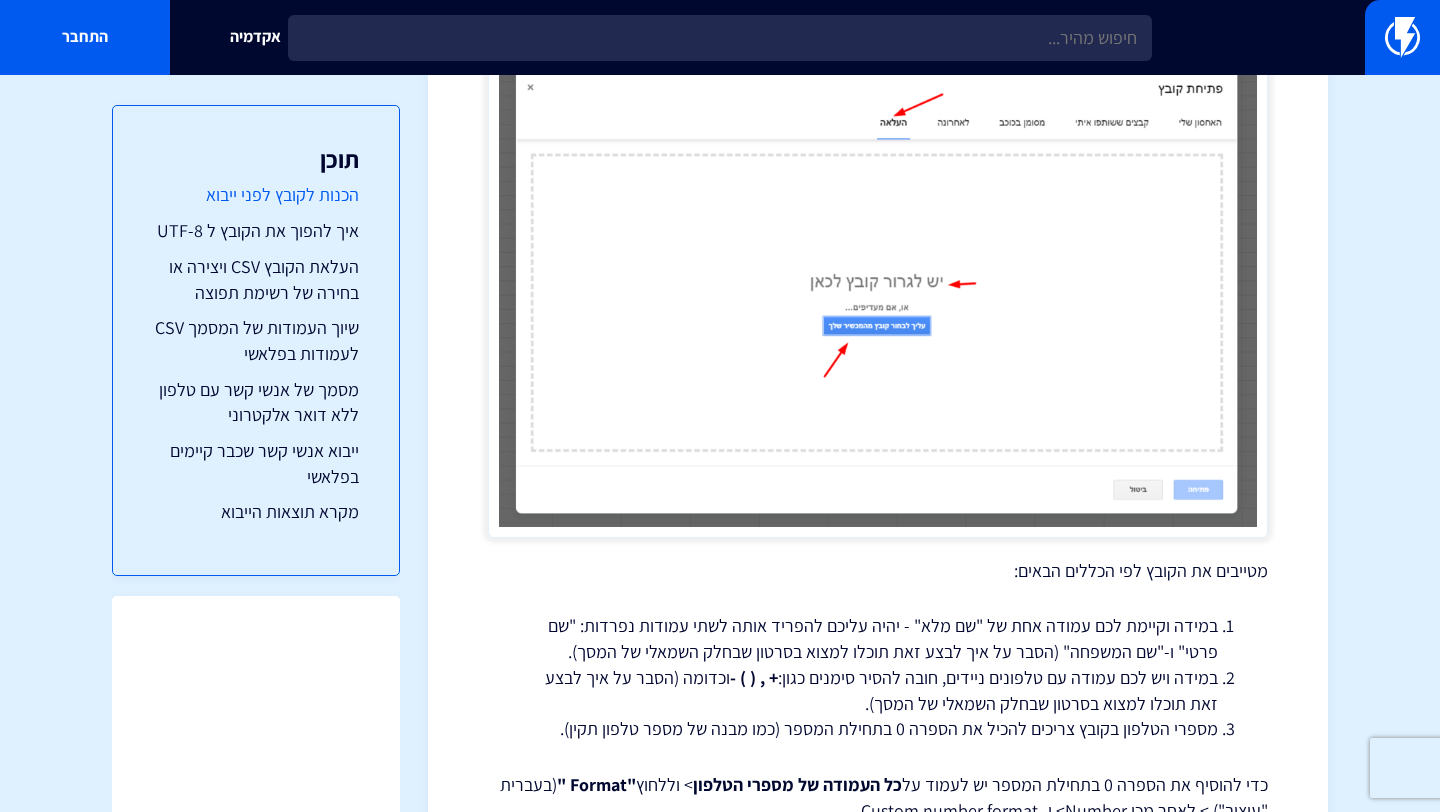 click on "הכנות לקובץ לפני ייבוא" at bounding box center [256, 195] 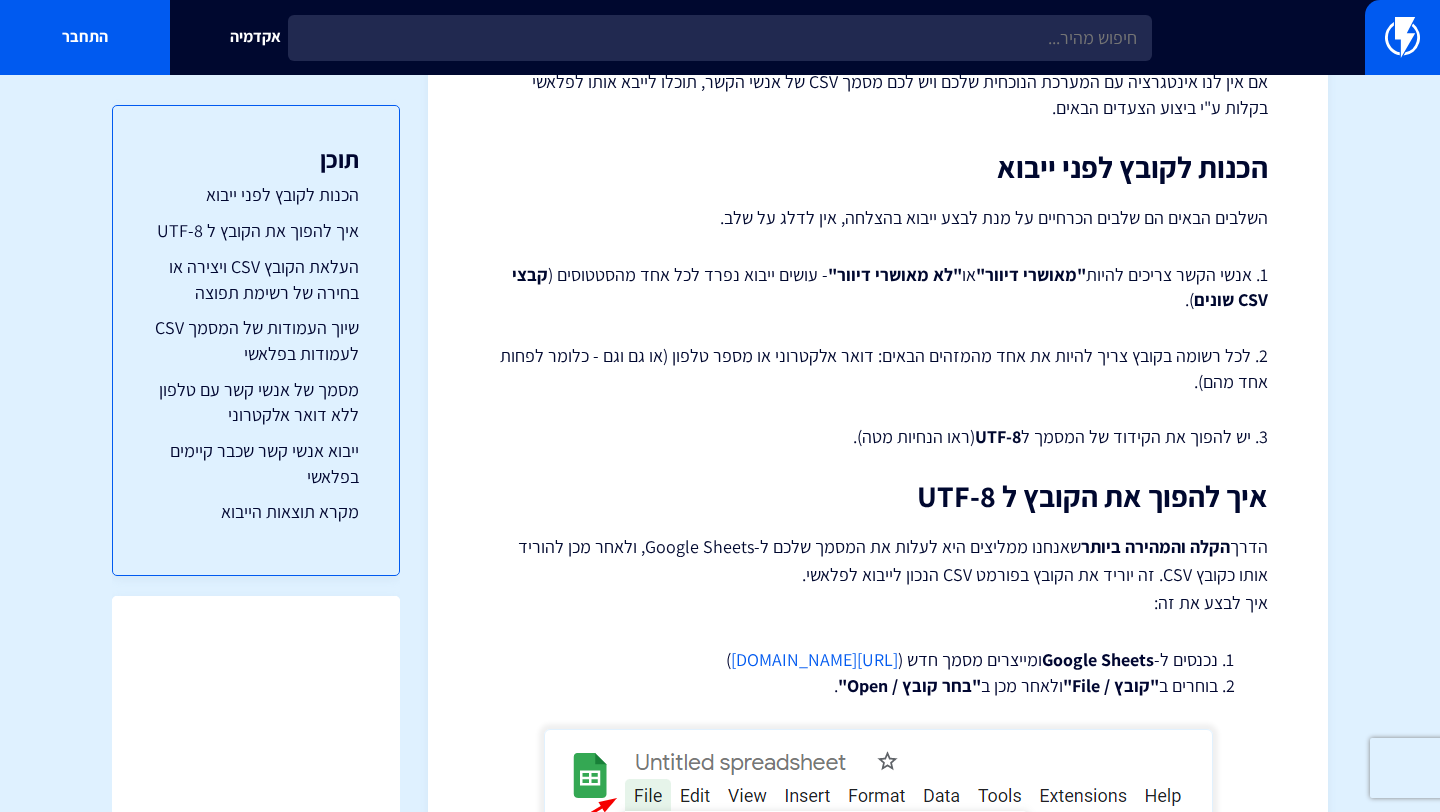 scroll, scrollTop: 0, scrollLeft: 0, axis: both 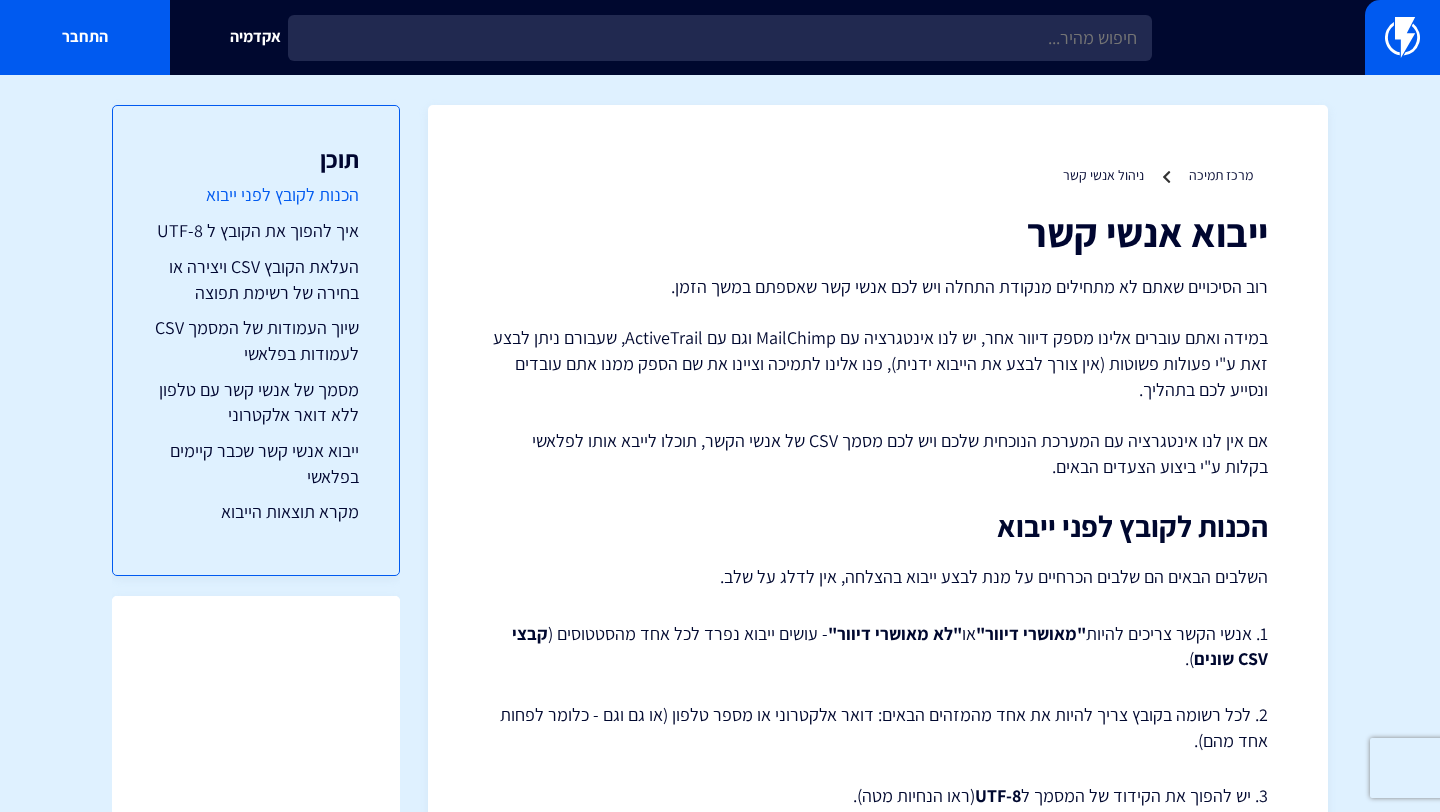 click on "הכנות לקובץ לפני ייבוא" at bounding box center (256, 195) 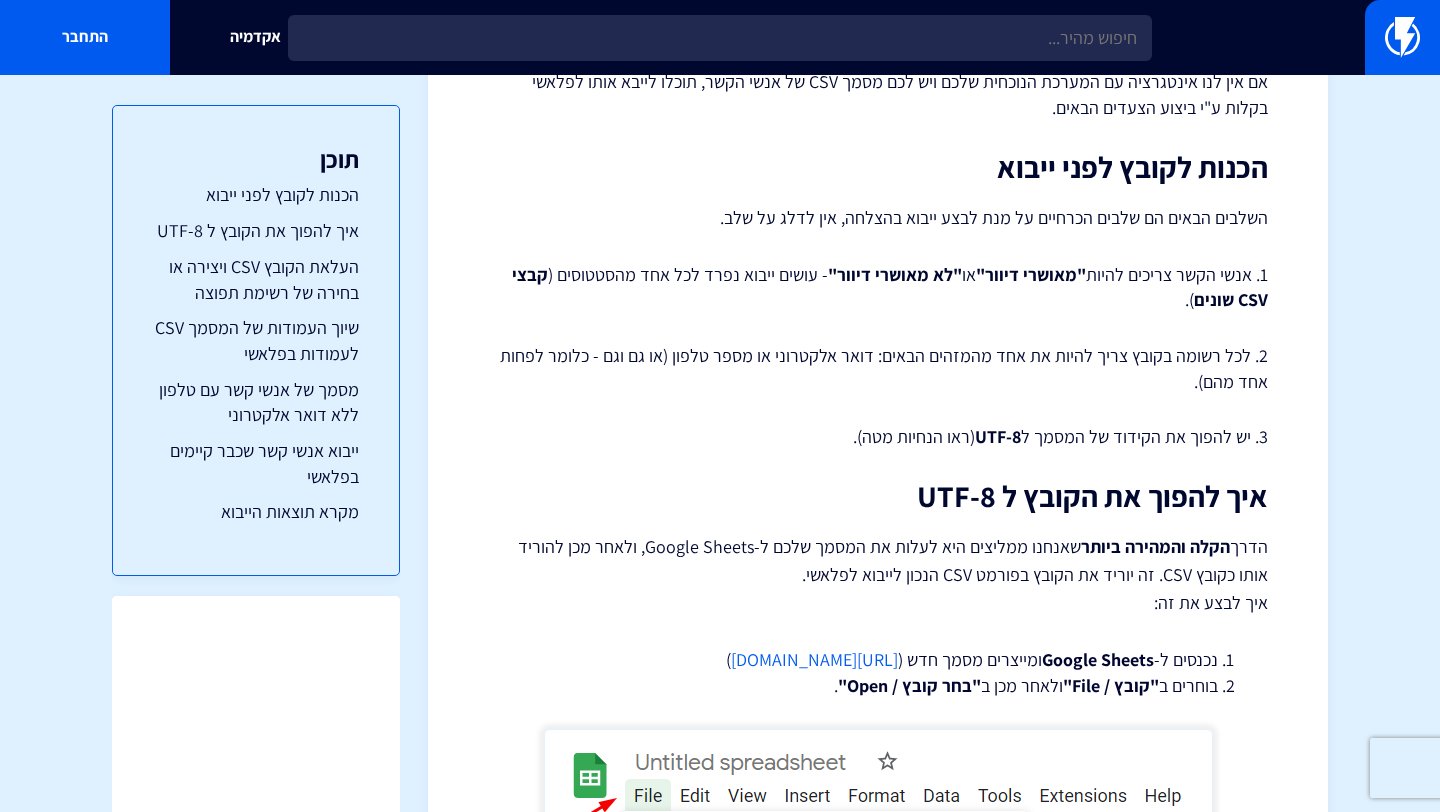 scroll, scrollTop: 359, scrollLeft: 0, axis: vertical 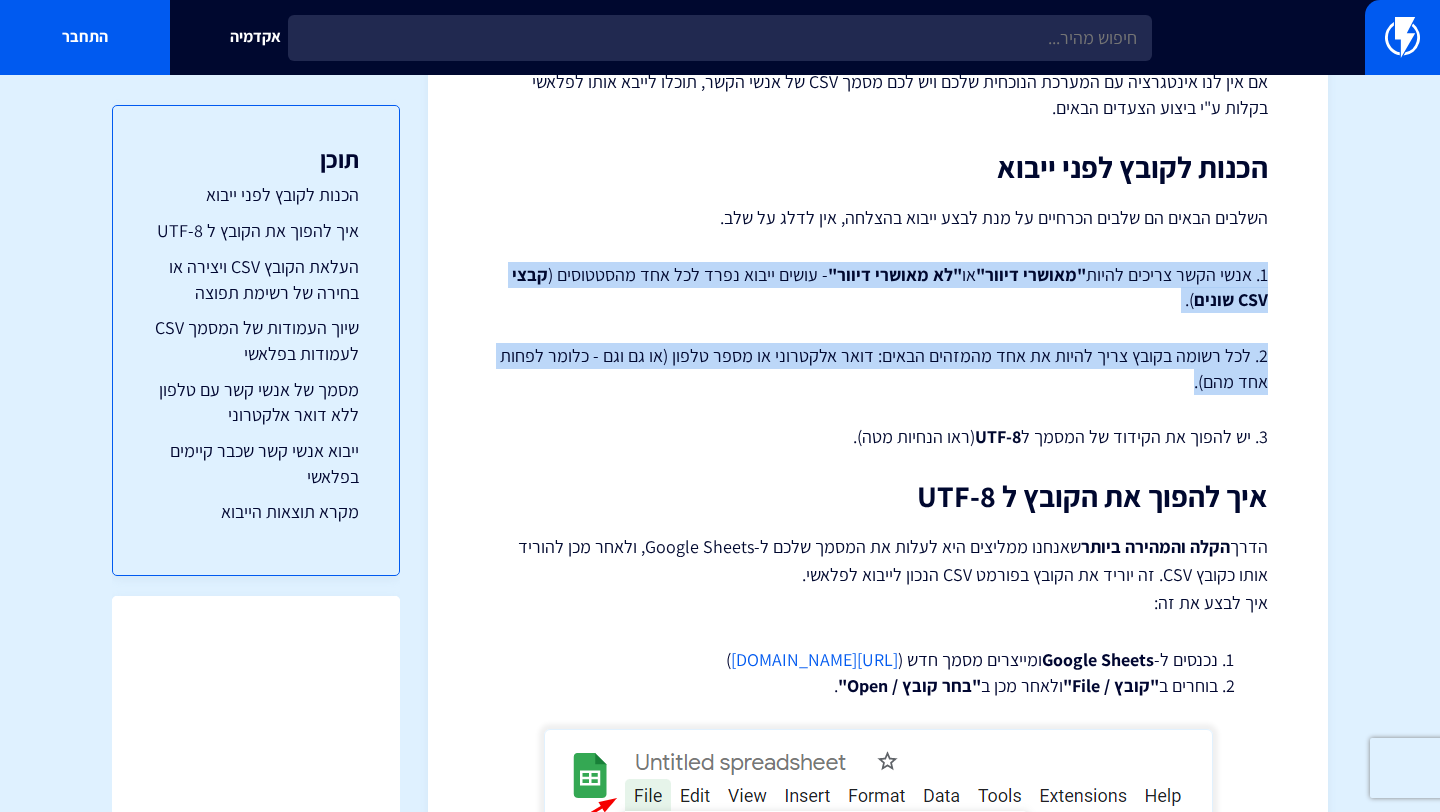 drag, startPoint x: 1274, startPoint y: 270, endPoint x: 930, endPoint y: 374, distance: 359.37723 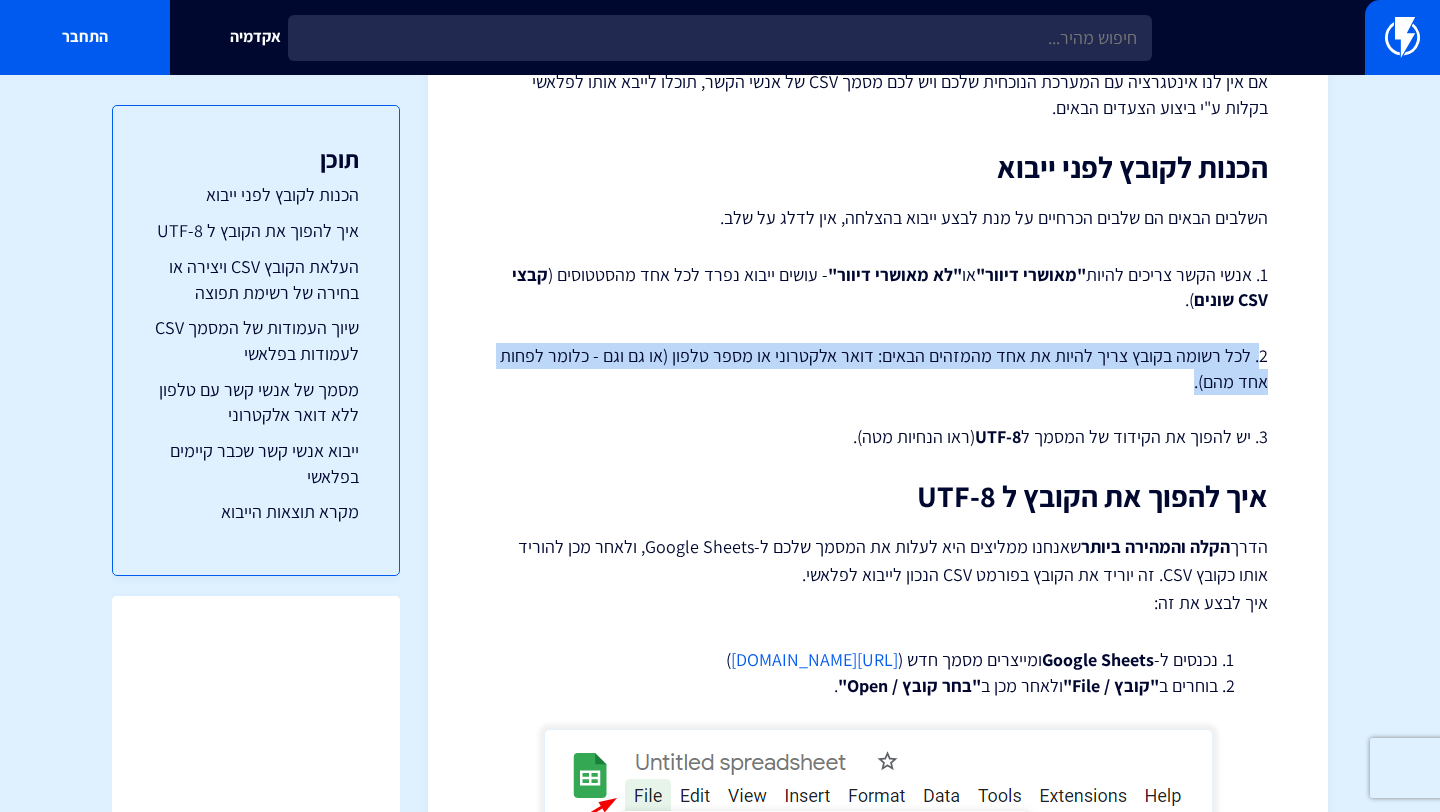 drag, startPoint x: 1059, startPoint y: 379, endPoint x: 1261, endPoint y: 343, distance: 205.18285 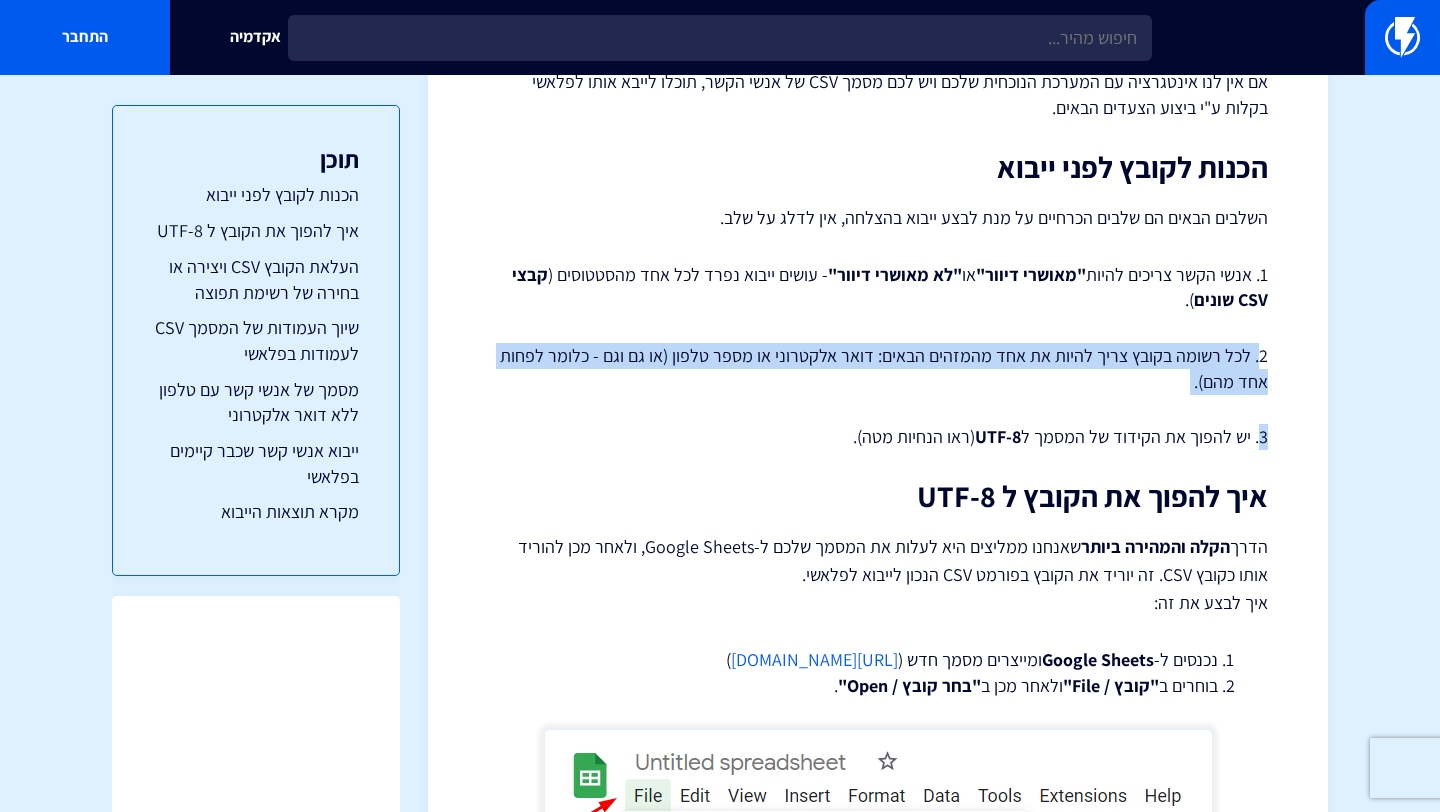 drag, startPoint x: 1261, startPoint y: 343, endPoint x: 983, endPoint y: 393, distance: 282.4606 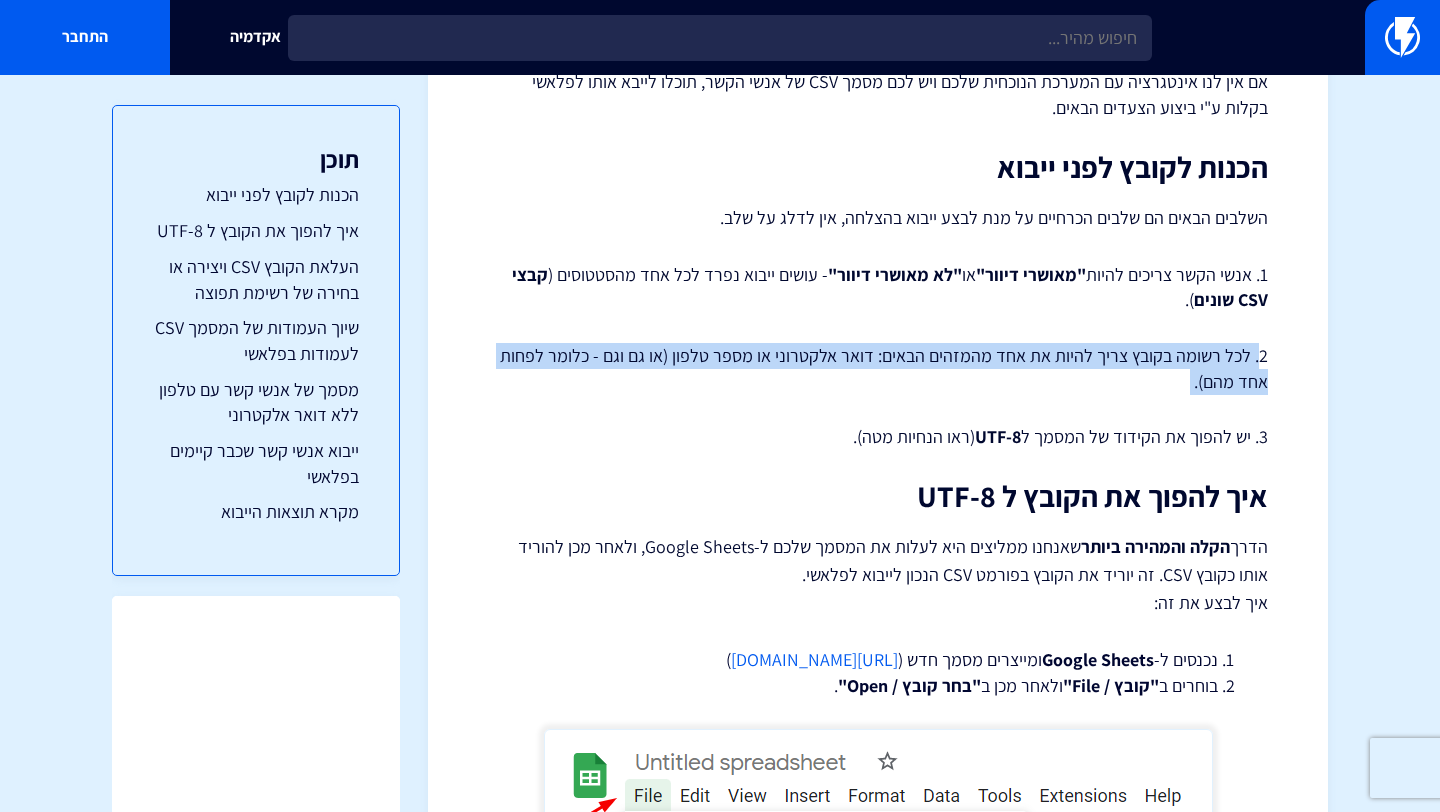 click on "2. לכל רשומה בקובץ צריך להיות את אחד מהמזהים הבאים: דואר אלקטרוני או   מספר טלפון (או גם וגם - כלומר לפחות אחד מהם)." at bounding box center [878, 368] 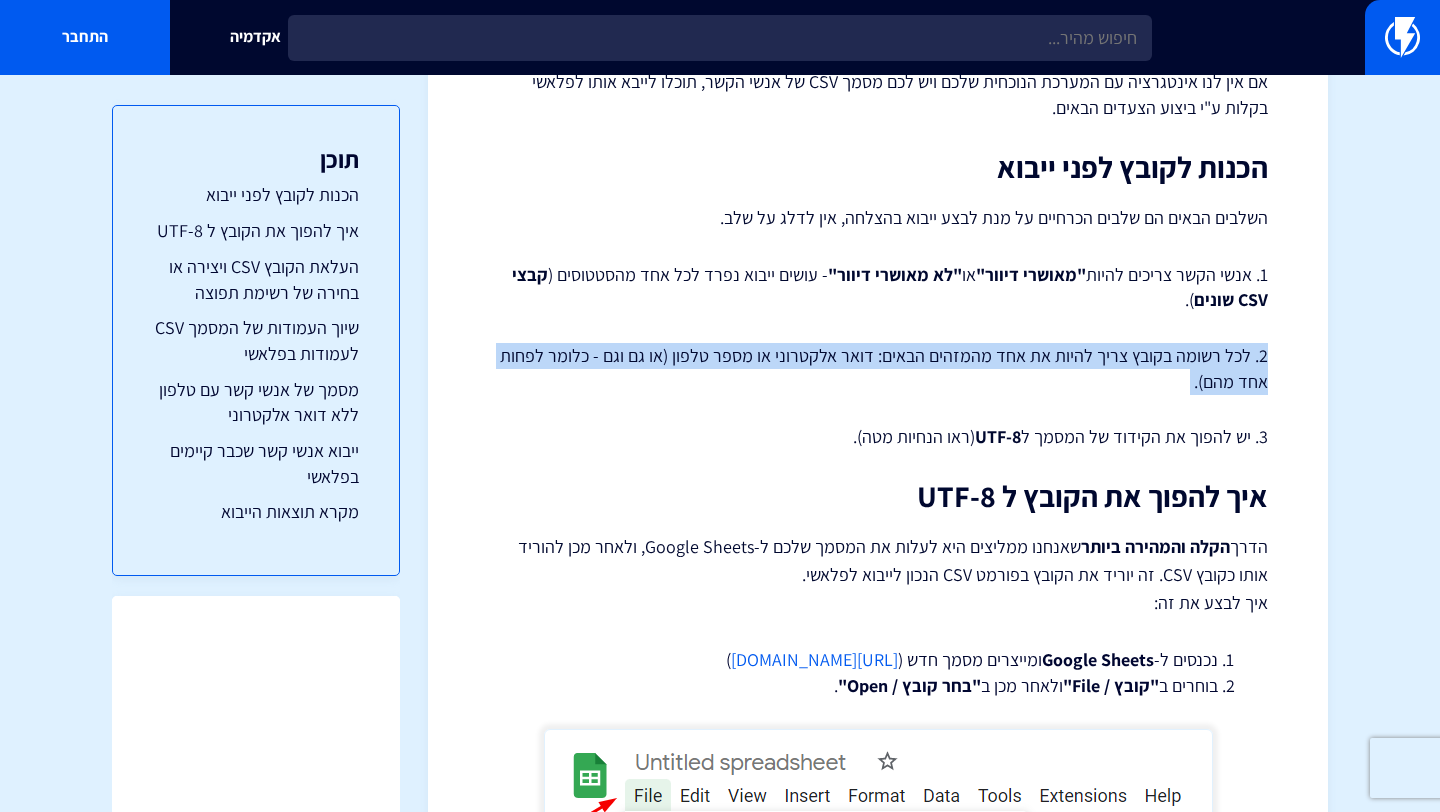 drag, startPoint x: 983, startPoint y: 393, endPoint x: 1269, endPoint y: 332, distance: 292.4329 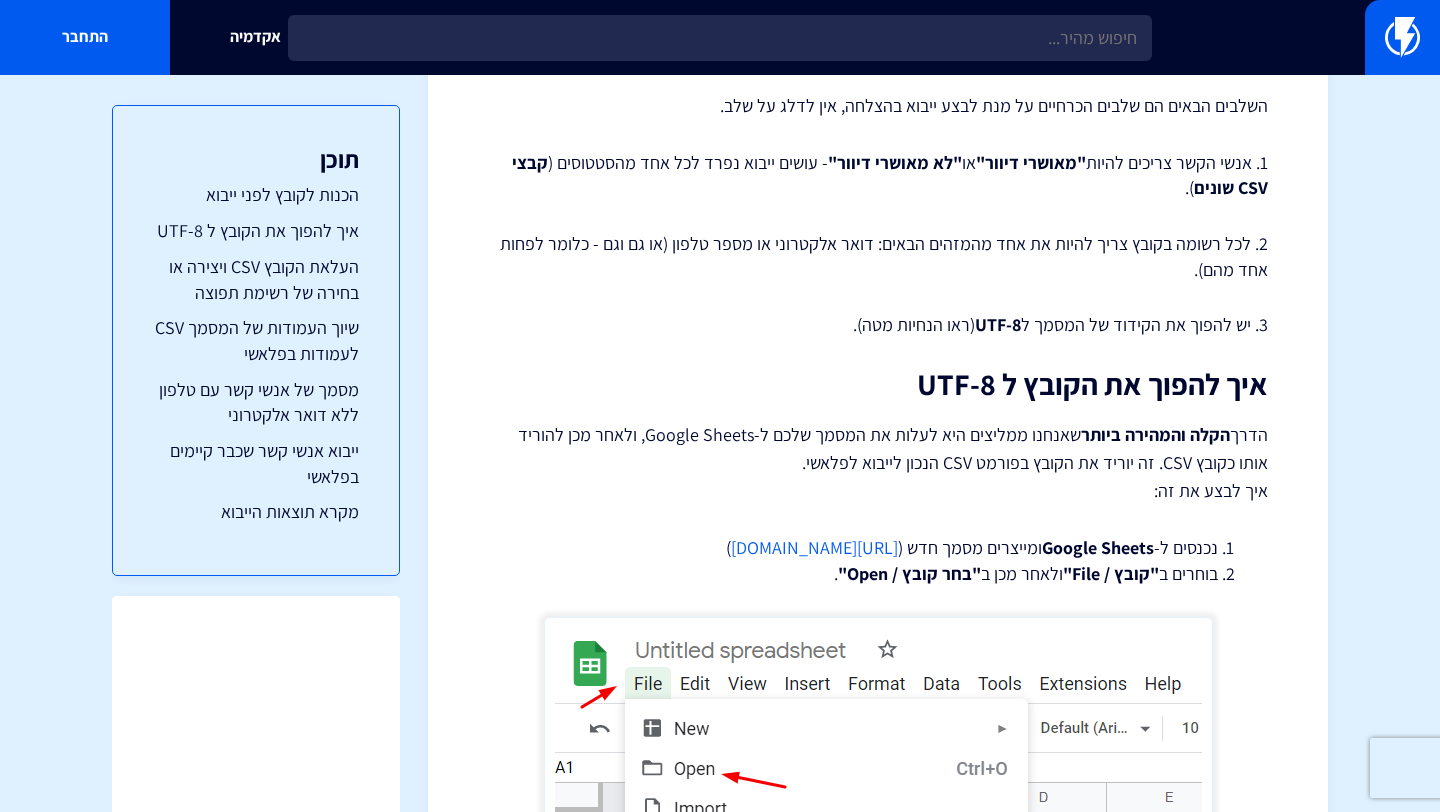 scroll, scrollTop: 491, scrollLeft: 0, axis: vertical 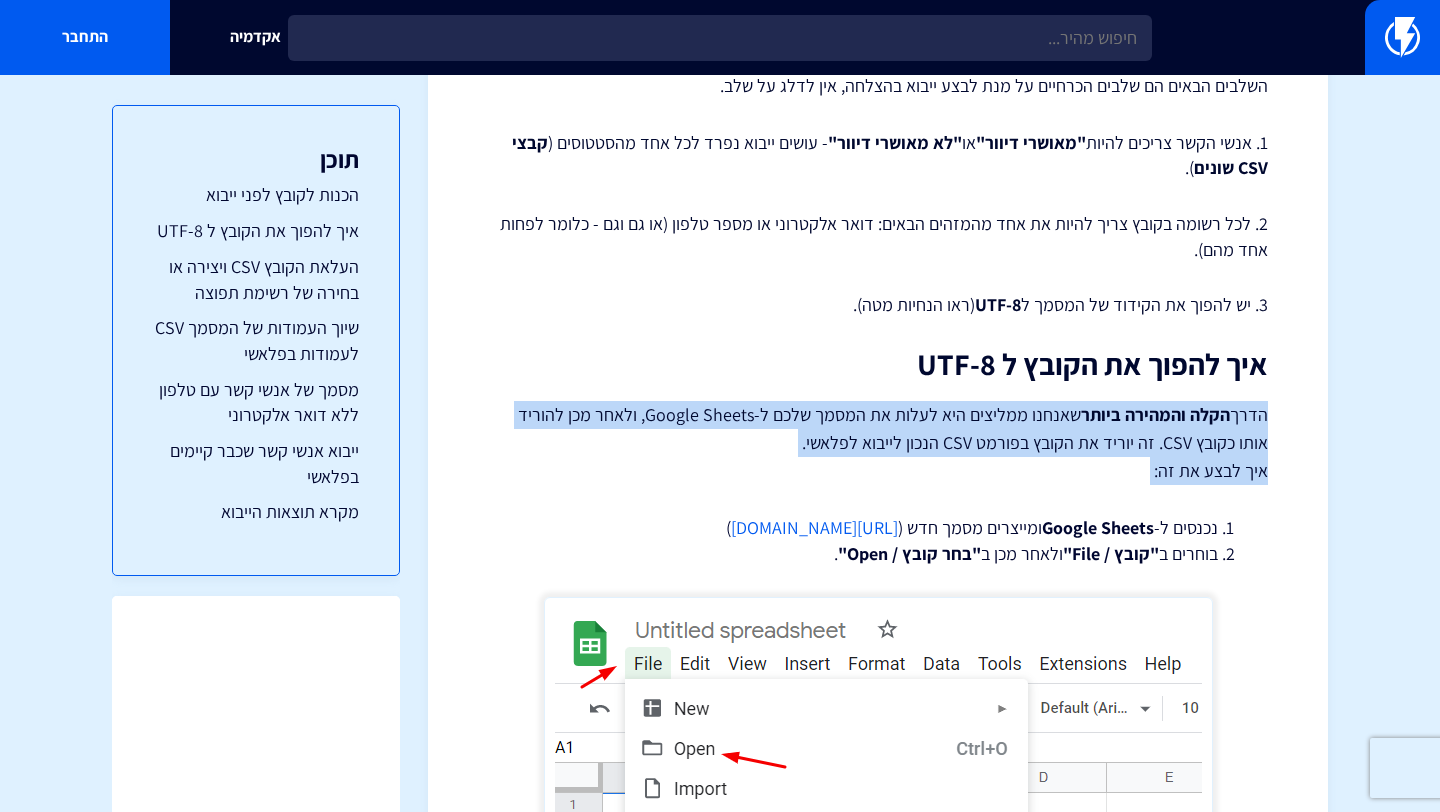 drag, startPoint x: 1144, startPoint y: 491, endPoint x: 1292, endPoint y: 416, distance: 165.91866 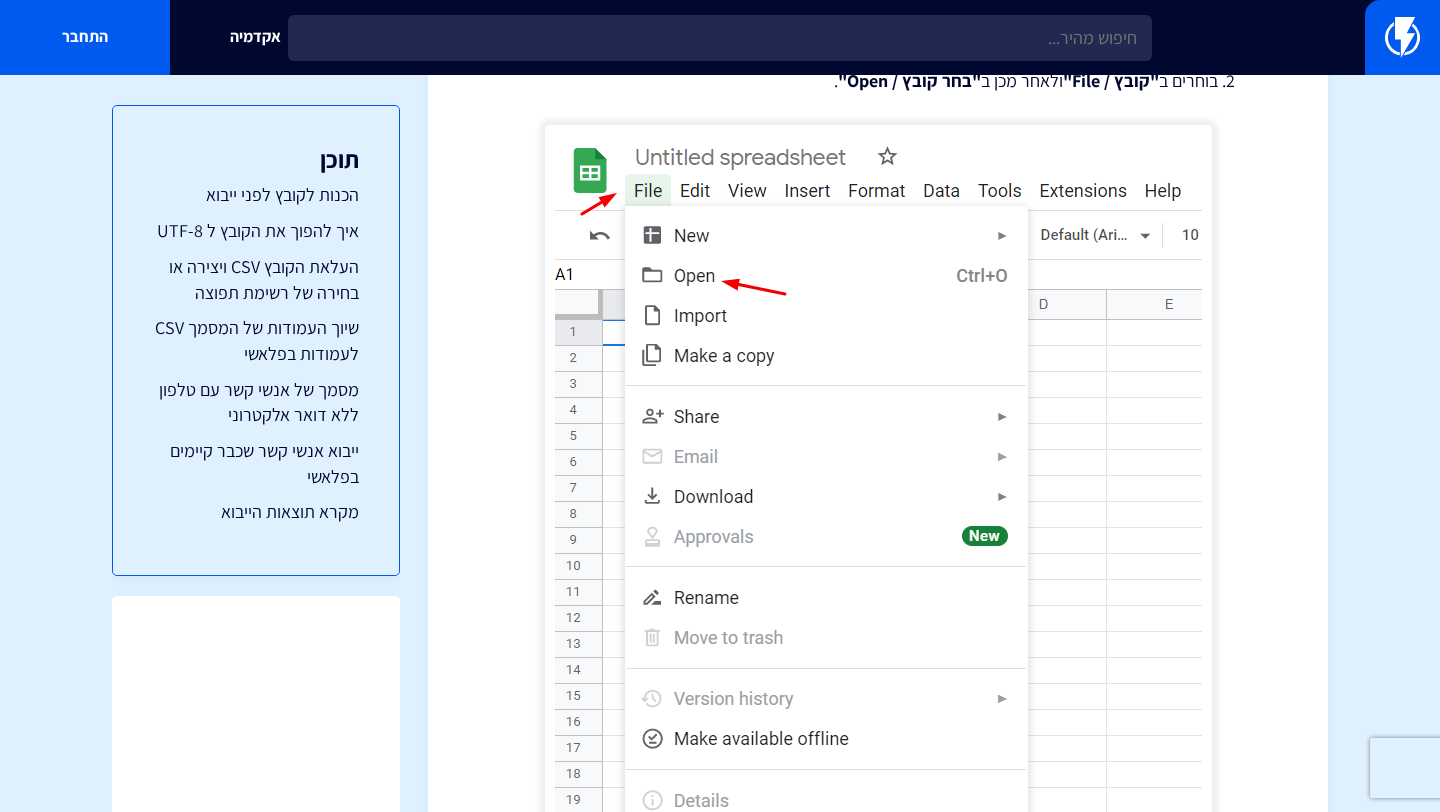 scroll, scrollTop: 1022, scrollLeft: 0, axis: vertical 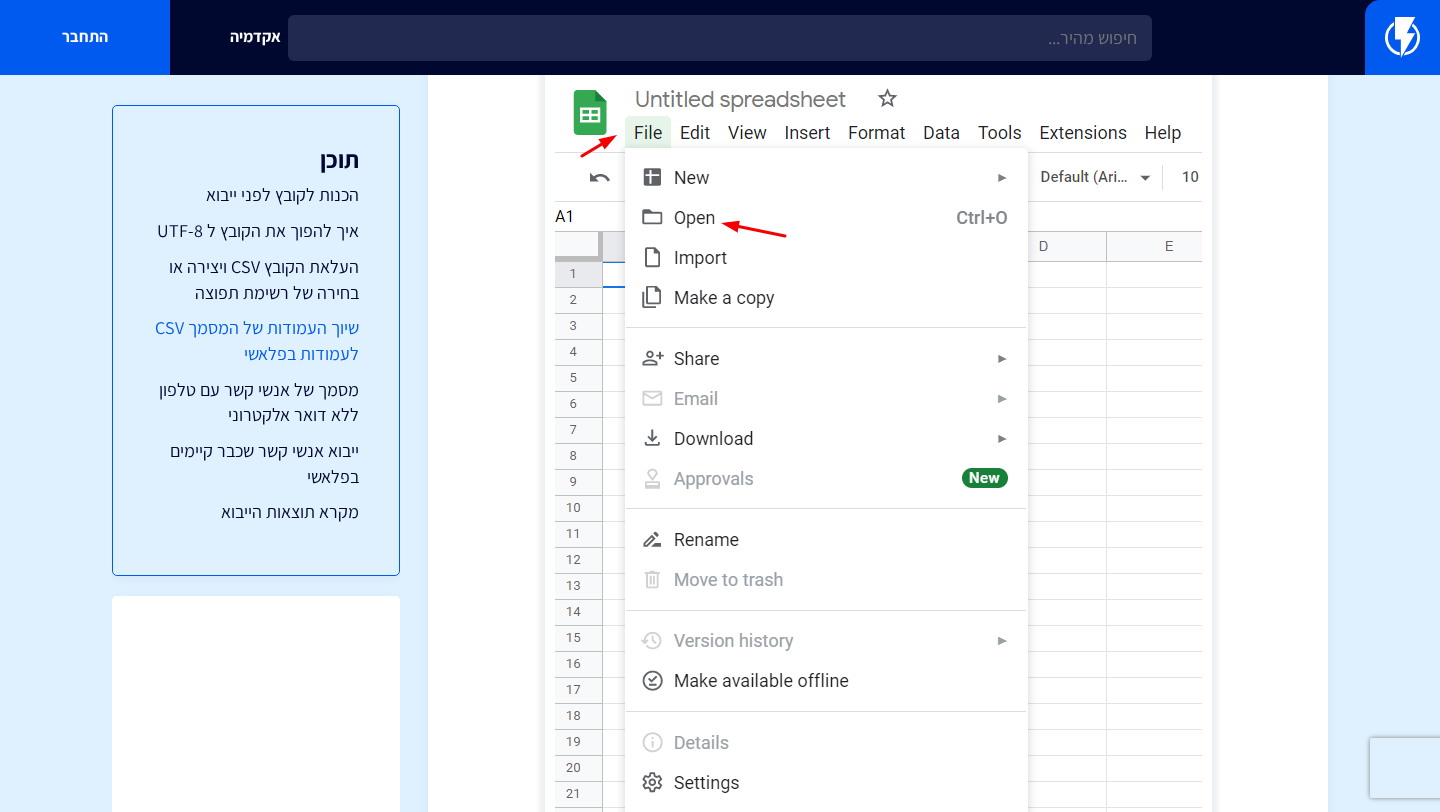 click on "שיוך העמודות של המסמך CSV לעמודות בפלאשי" at bounding box center [256, 340] 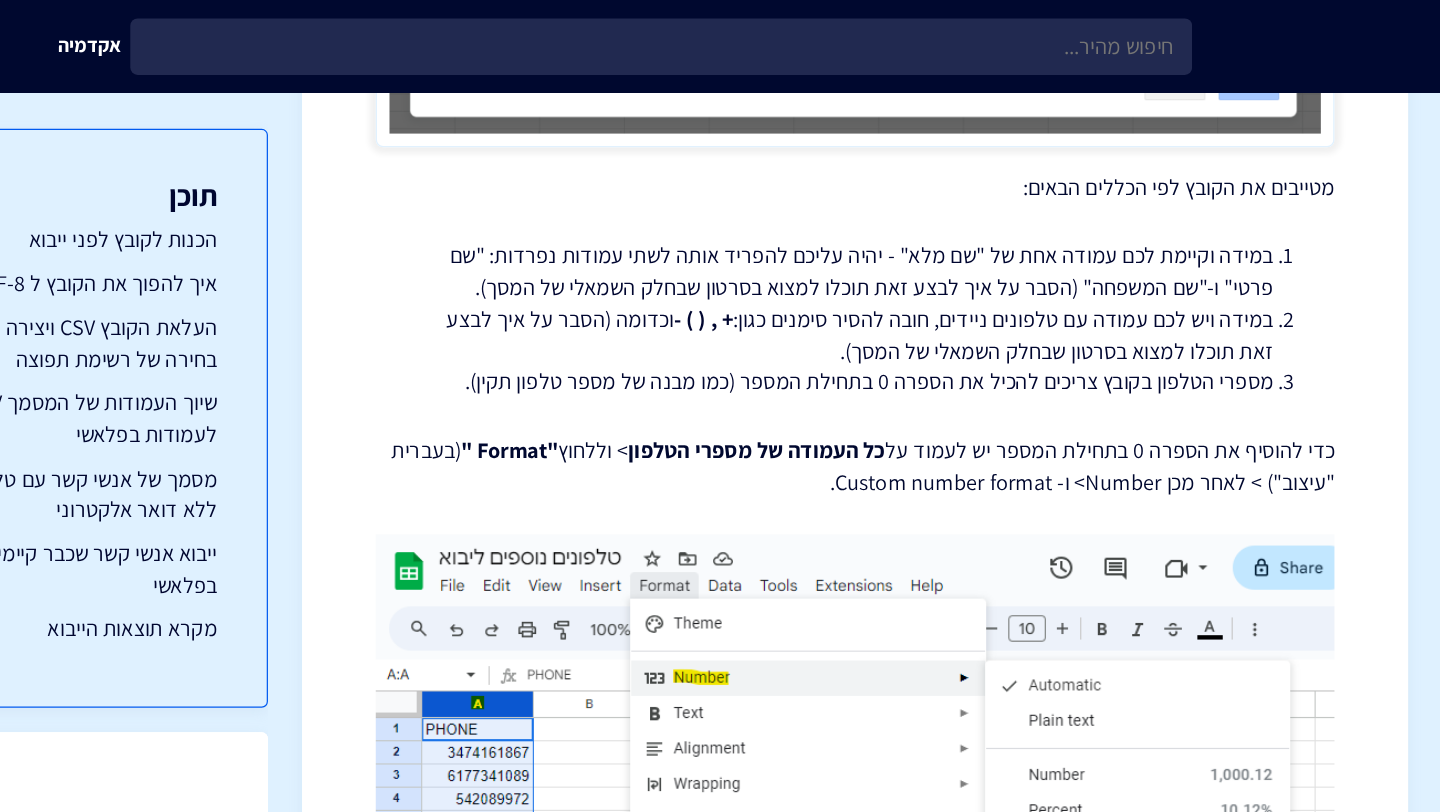 scroll, scrollTop: 3372, scrollLeft: 0, axis: vertical 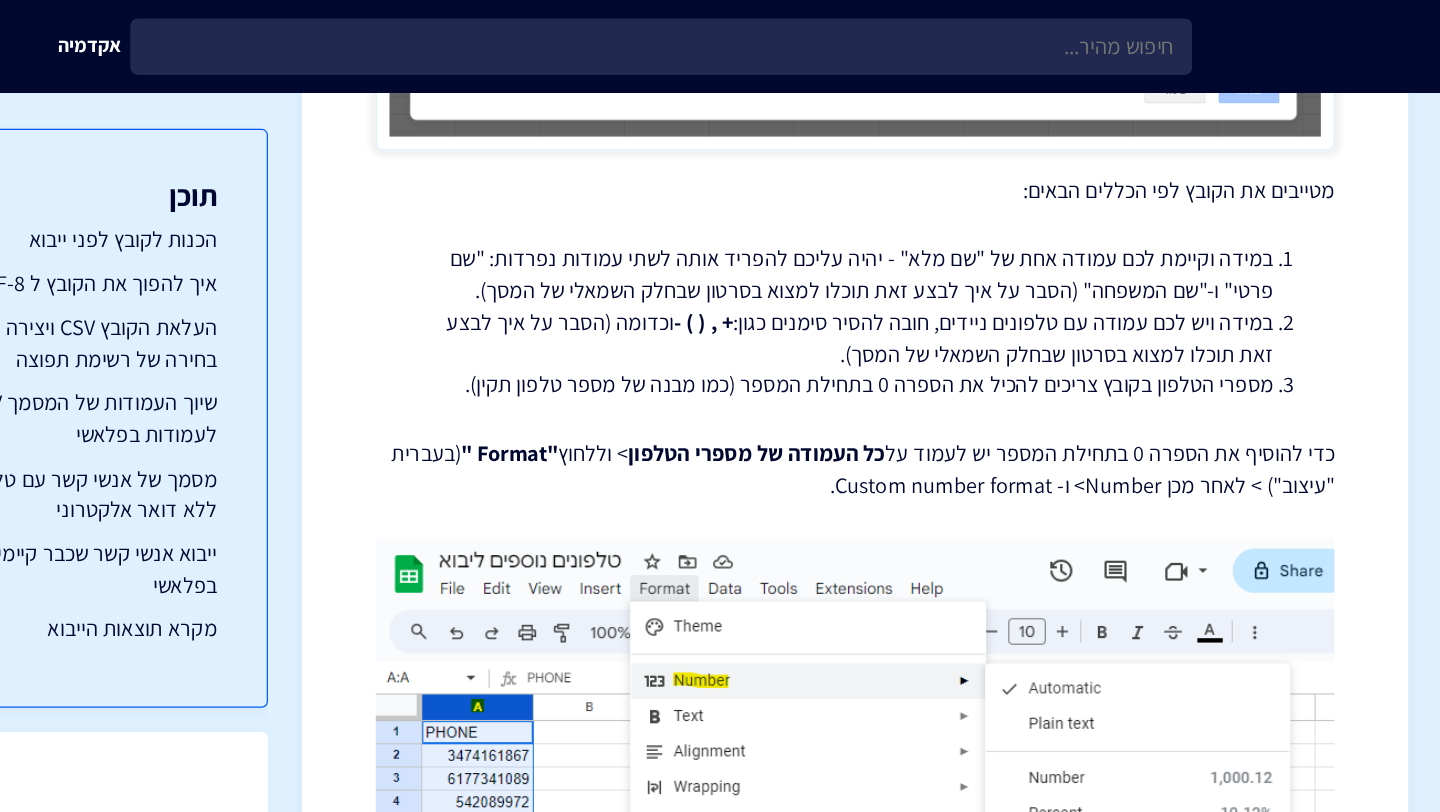 drag, startPoint x: 1254, startPoint y: 369, endPoint x: 832, endPoint y: 394, distance: 422.73987 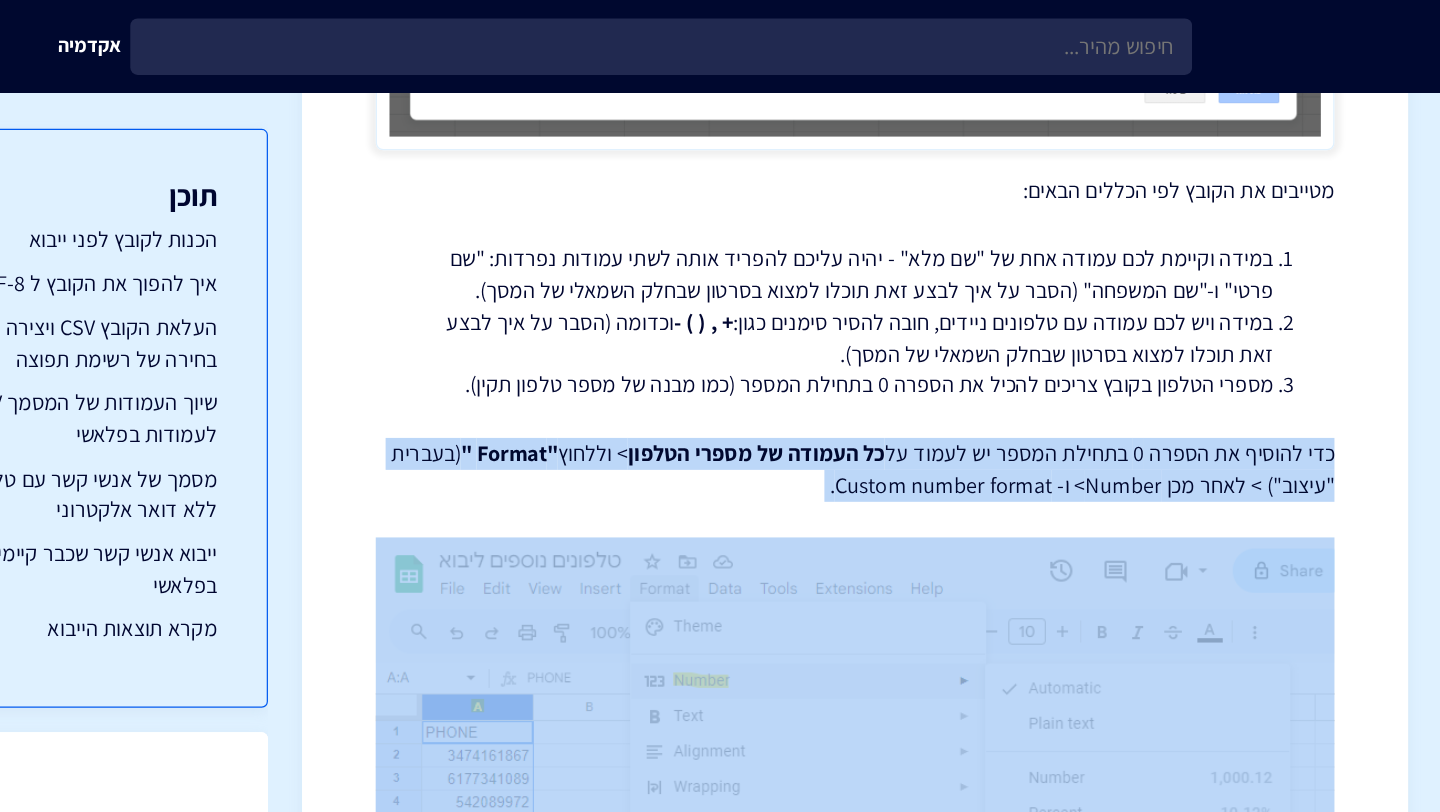 drag, startPoint x: 832, startPoint y: 394, endPoint x: 1123, endPoint y: 345, distance: 295.0966 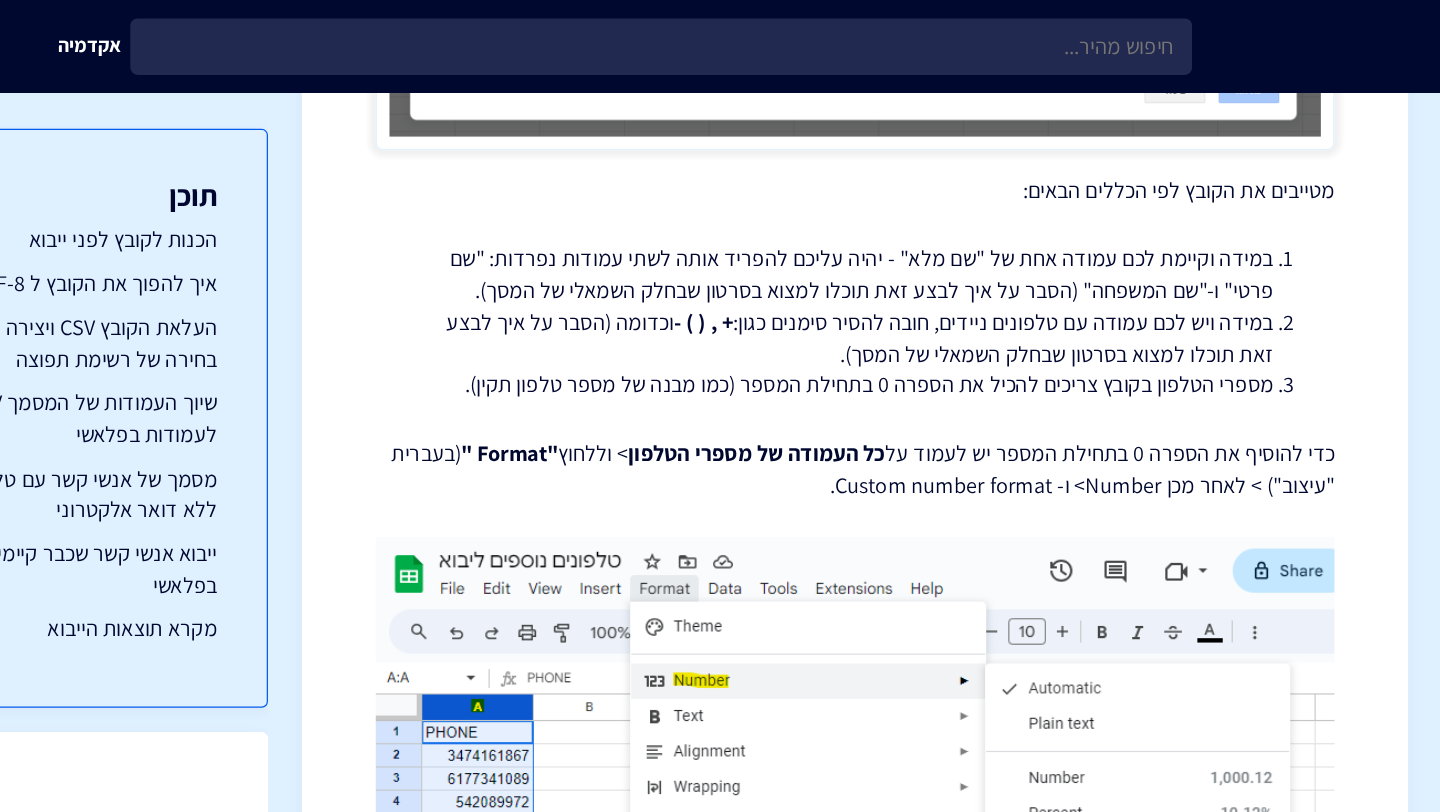 click on "כדי להוסיף את הספרה 0 בתחילת המספר יש לעמוד על  כל העמודה של מספרי הטלפון   > וללחוץ  "Format "  (בעברית "עיצוב") > לאחר מכן Number> ו- Custom number format." at bounding box center [878, 381] 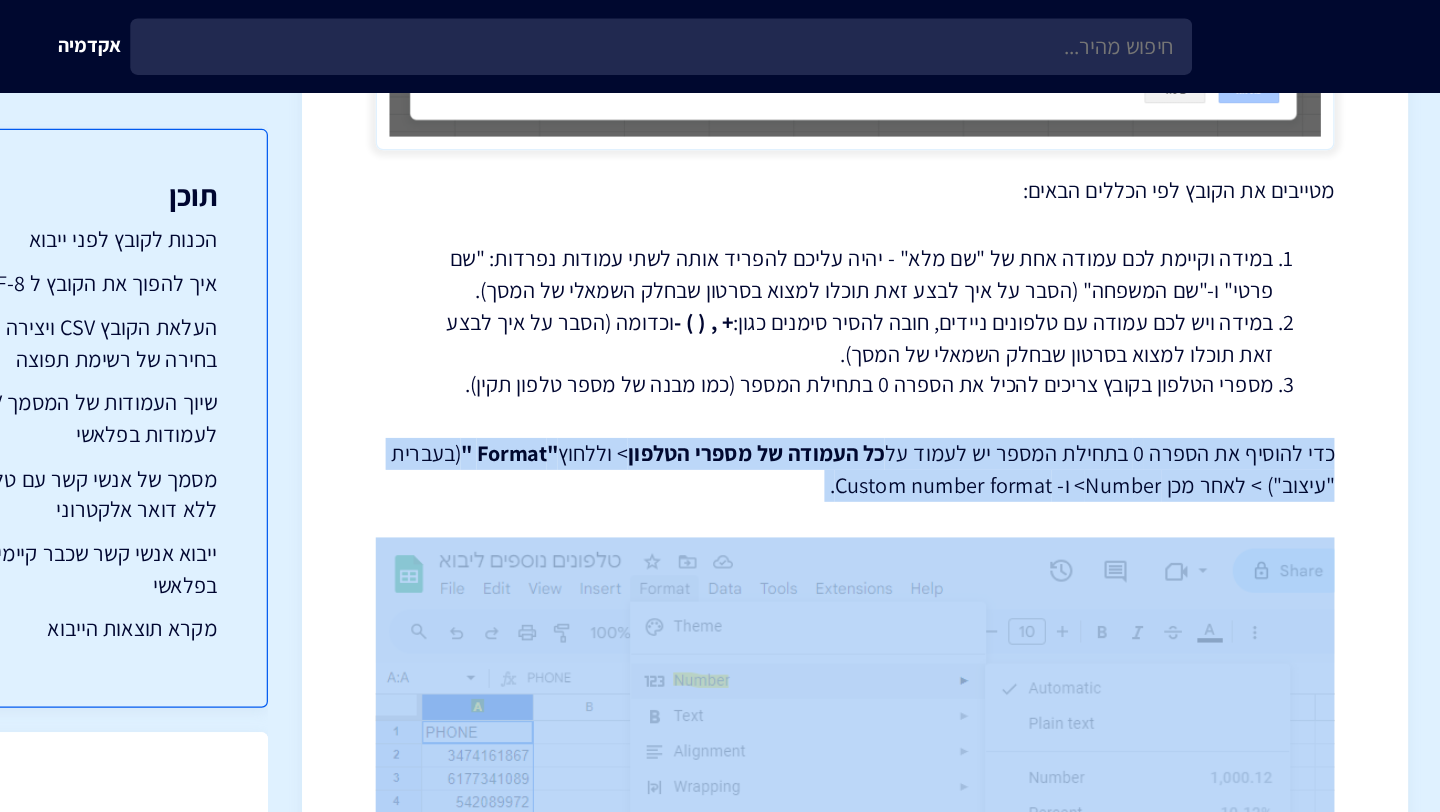 drag, startPoint x: 1260, startPoint y: 351, endPoint x: 851, endPoint y: 406, distance: 412.6815 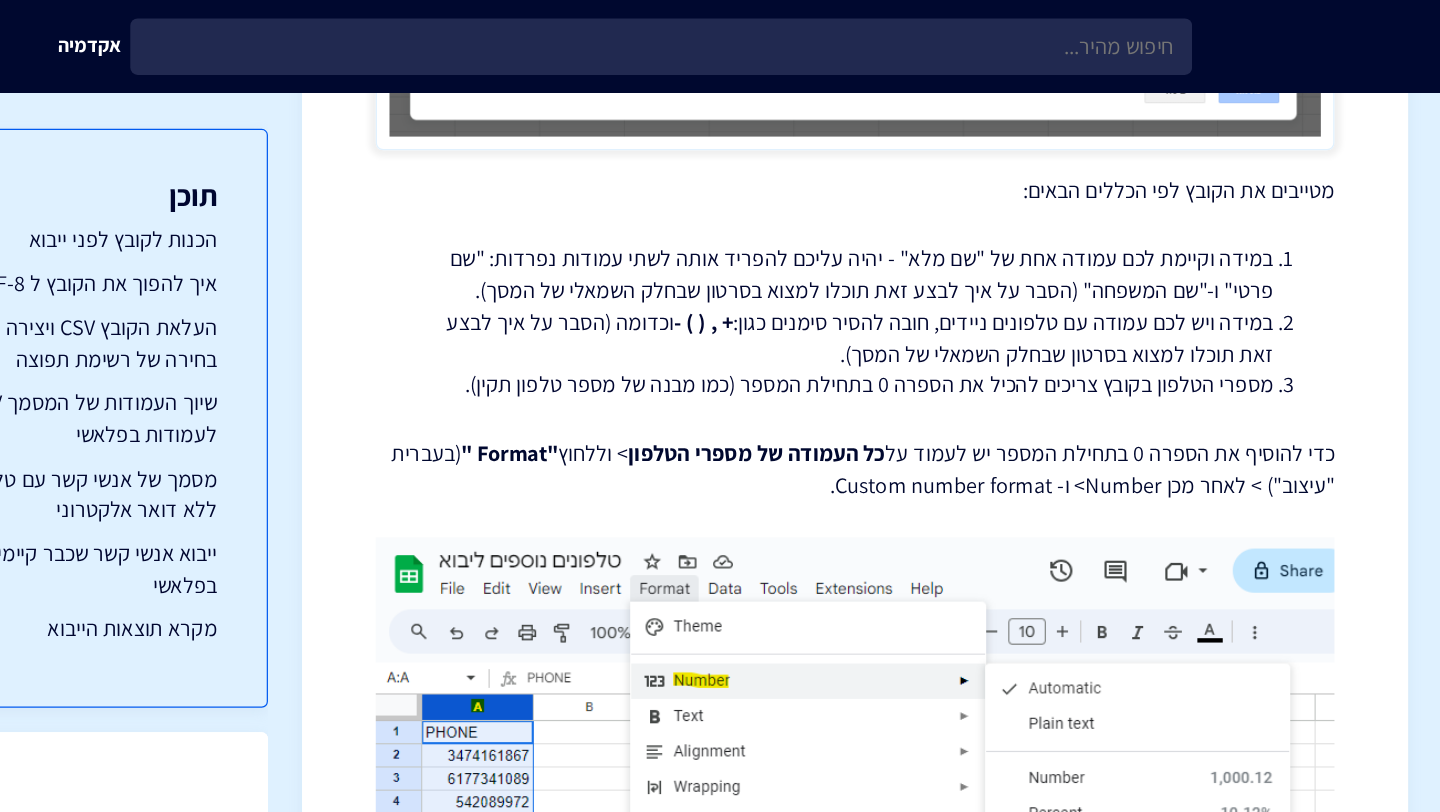 drag, startPoint x: 1138, startPoint y: 390, endPoint x: 830, endPoint y: 395, distance: 308.0406 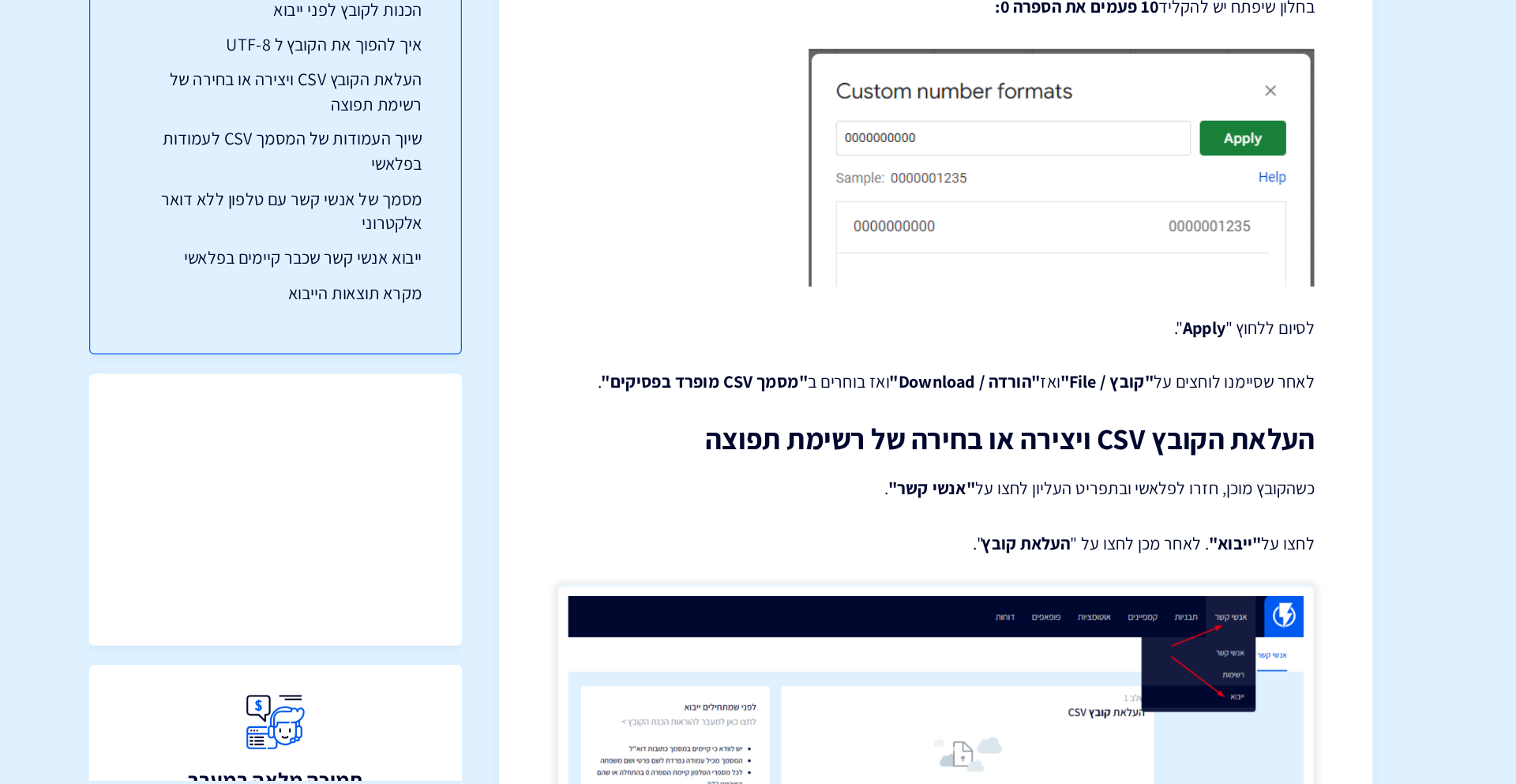 scroll, scrollTop: 3391, scrollLeft: 0, axis: vertical 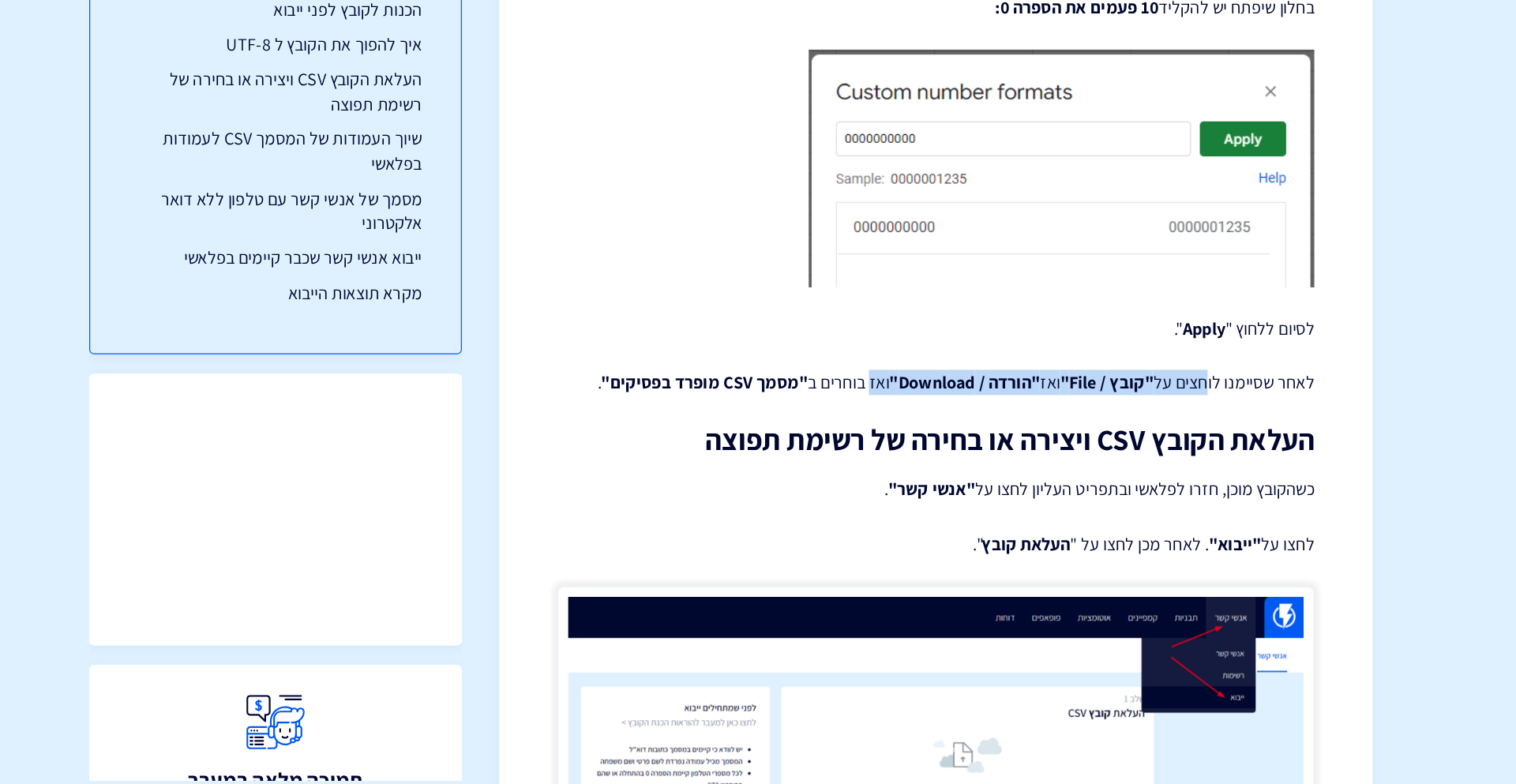 drag, startPoint x: 1146, startPoint y: 456, endPoint x: 909, endPoint y: 459, distance: 237.01899 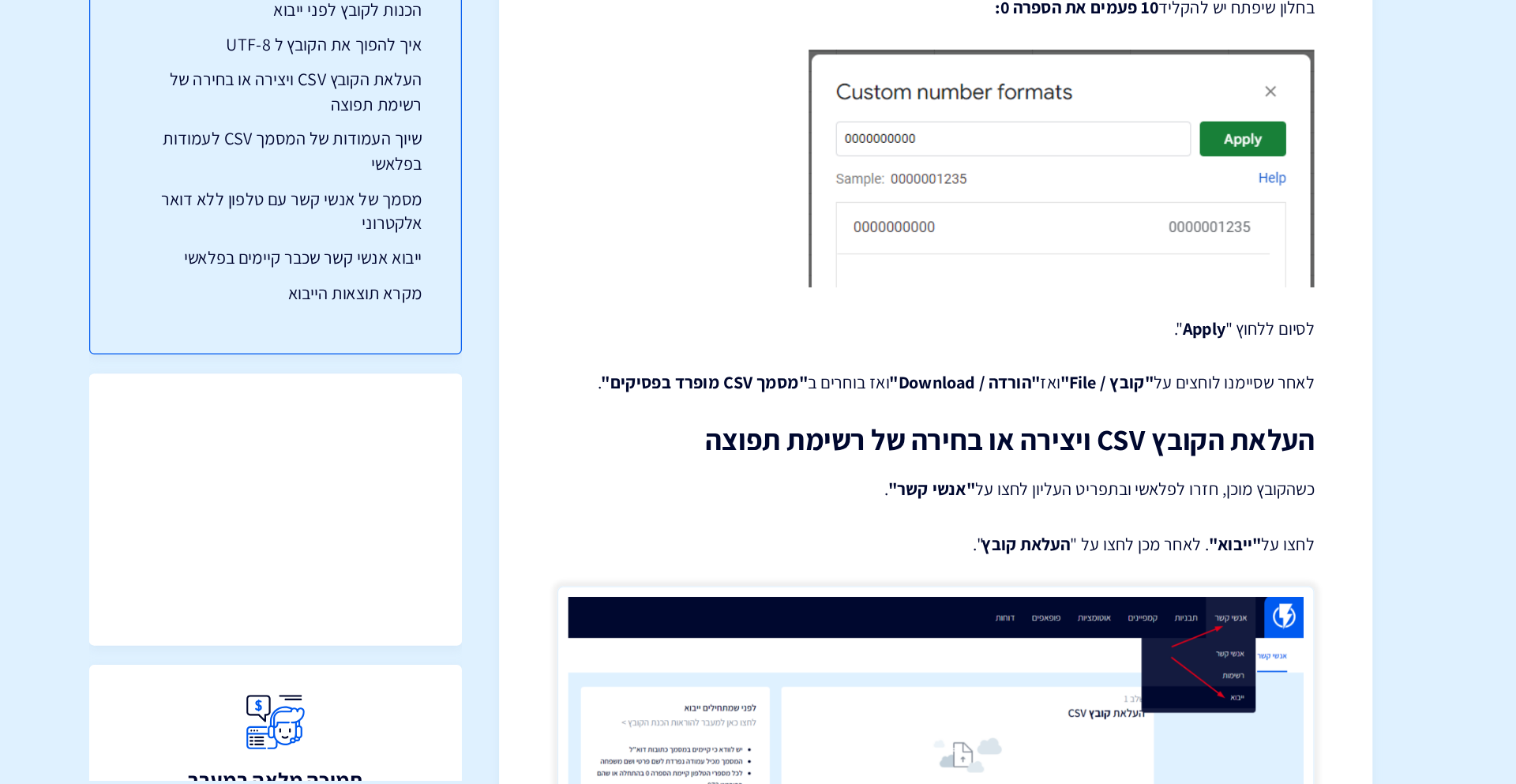 click on ""הורדה / Download"" at bounding box center (948, 456) 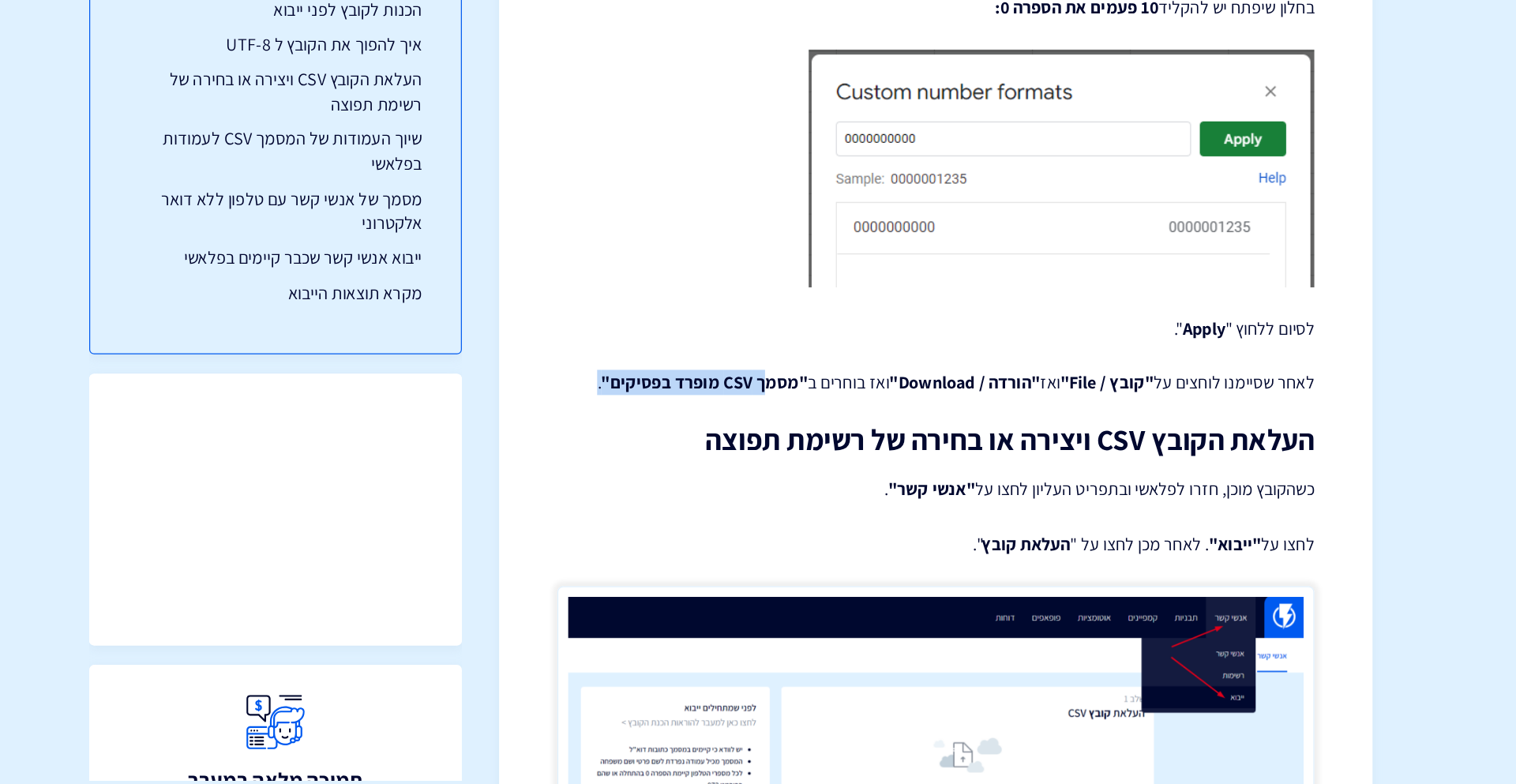 drag, startPoint x: 775, startPoint y: 448, endPoint x: 606, endPoint y: 448, distance: 169 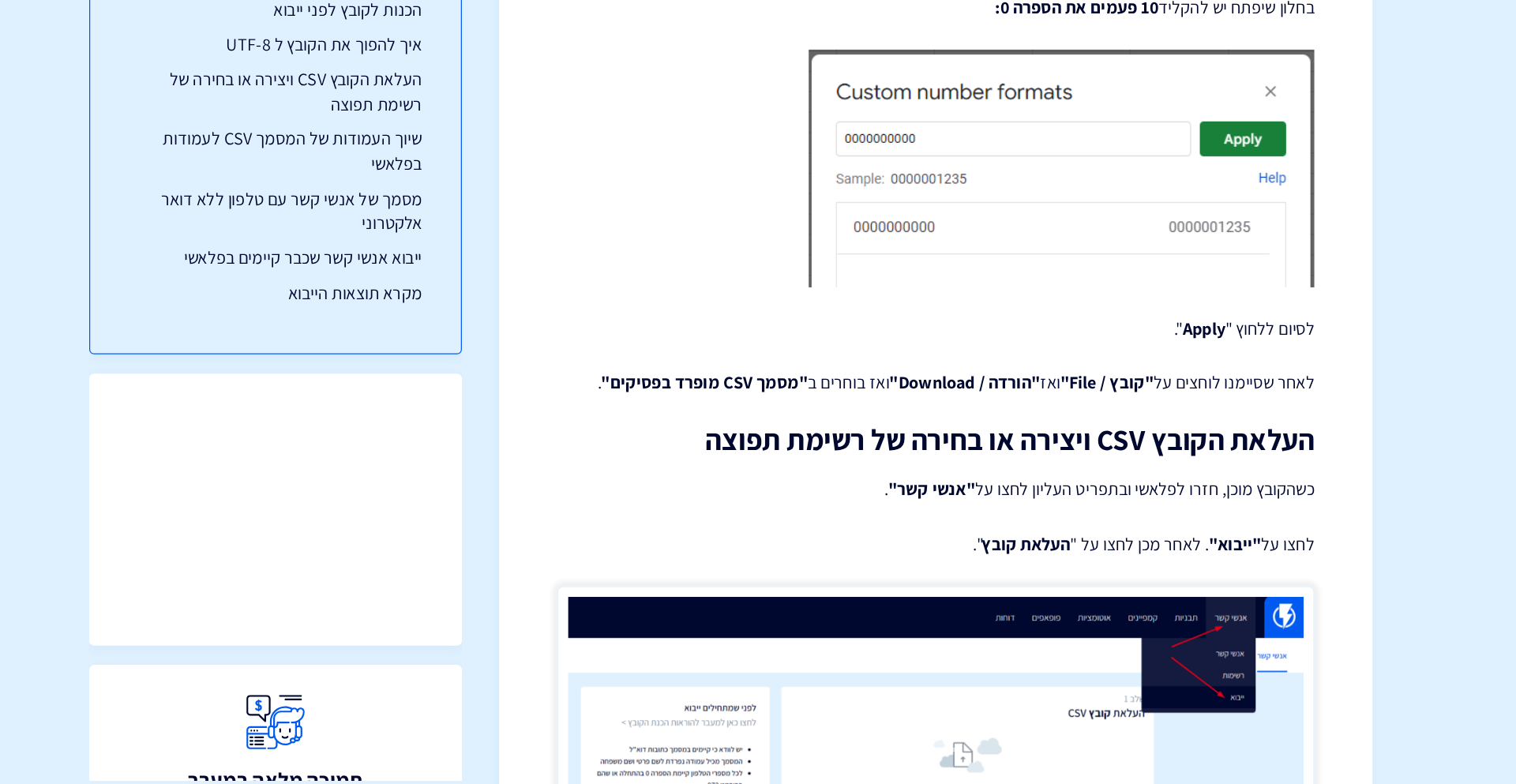 click on "ייבוא אנשי קשר
רוב הסיכויים שאתם לא מתחילים מנקודת התחלה ויש לכם אנשי קשר שאספתם במשך הזמן. במידה ואתם עוברים אלינו מספק דיוור אחר, יש לנו אינטגרציה עם MailChimp וגם עם ActiveTrail, שעבורם ניתן לבצע זאת ע"י פעולות פשוטות (אין צורך לבצע את הייבוא ידנית), פנו אלינו לתמיכה וציינו את שם הספק ממנו אתם עובדים ונסייע לכם בתהליך. אם אין לנו אינטגרציה עם המערכת הנוכחית שלכם ויש לכם מסמך CSV של אנשי הקשר, תוכלו לייבא אותו לפלאשי בקלות ע"י ביצוע הצעדים הבאים.
הכנות לקובץ לפני ייבוא
השלבים הבאים הם שלבים הכרחיים על מנת לבצע ייבוא בהצלחה, אין לדלג על שלב.
)." at bounding box center (925, 332) 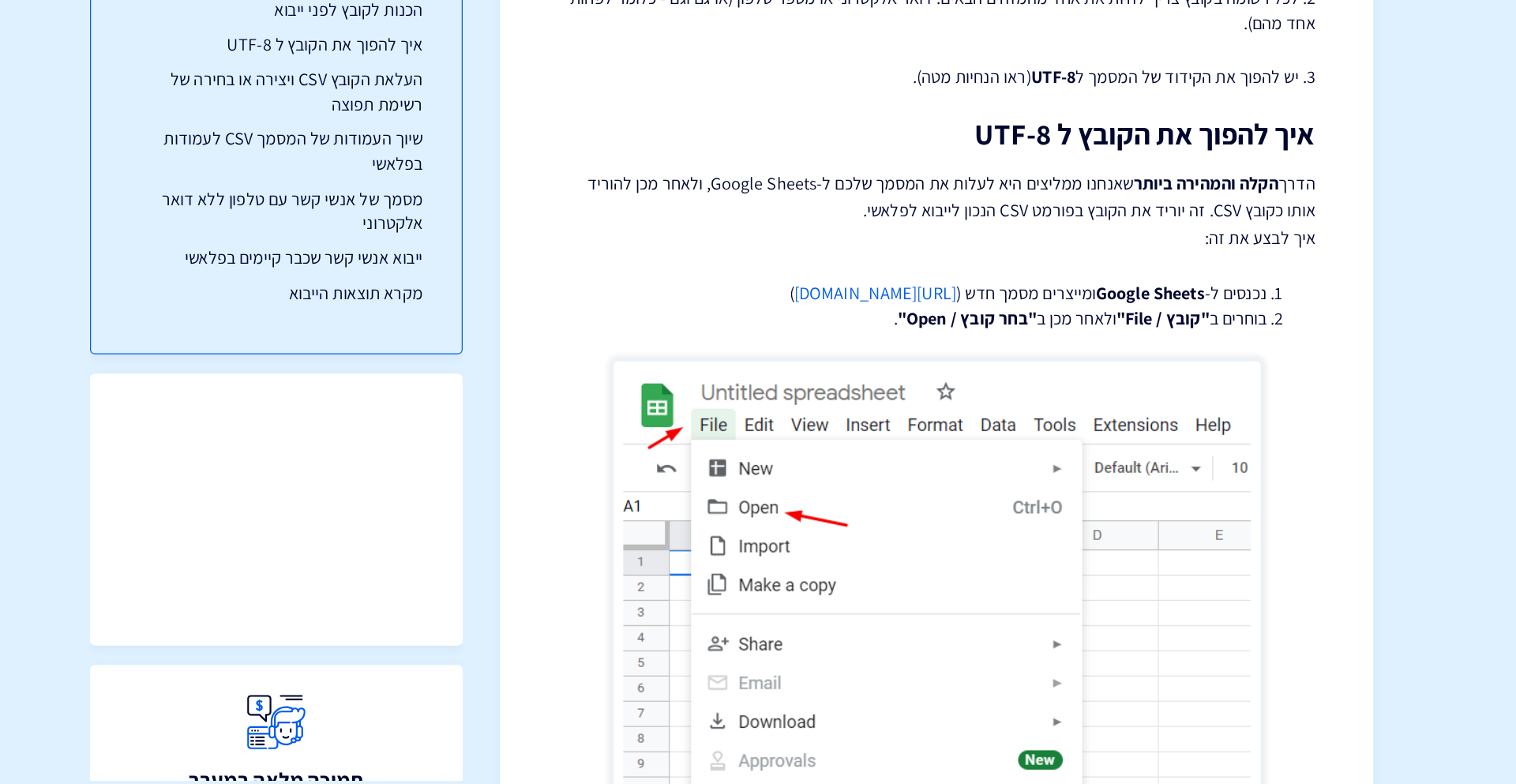 scroll, scrollTop: 422, scrollLeft: 0, axis: vertical 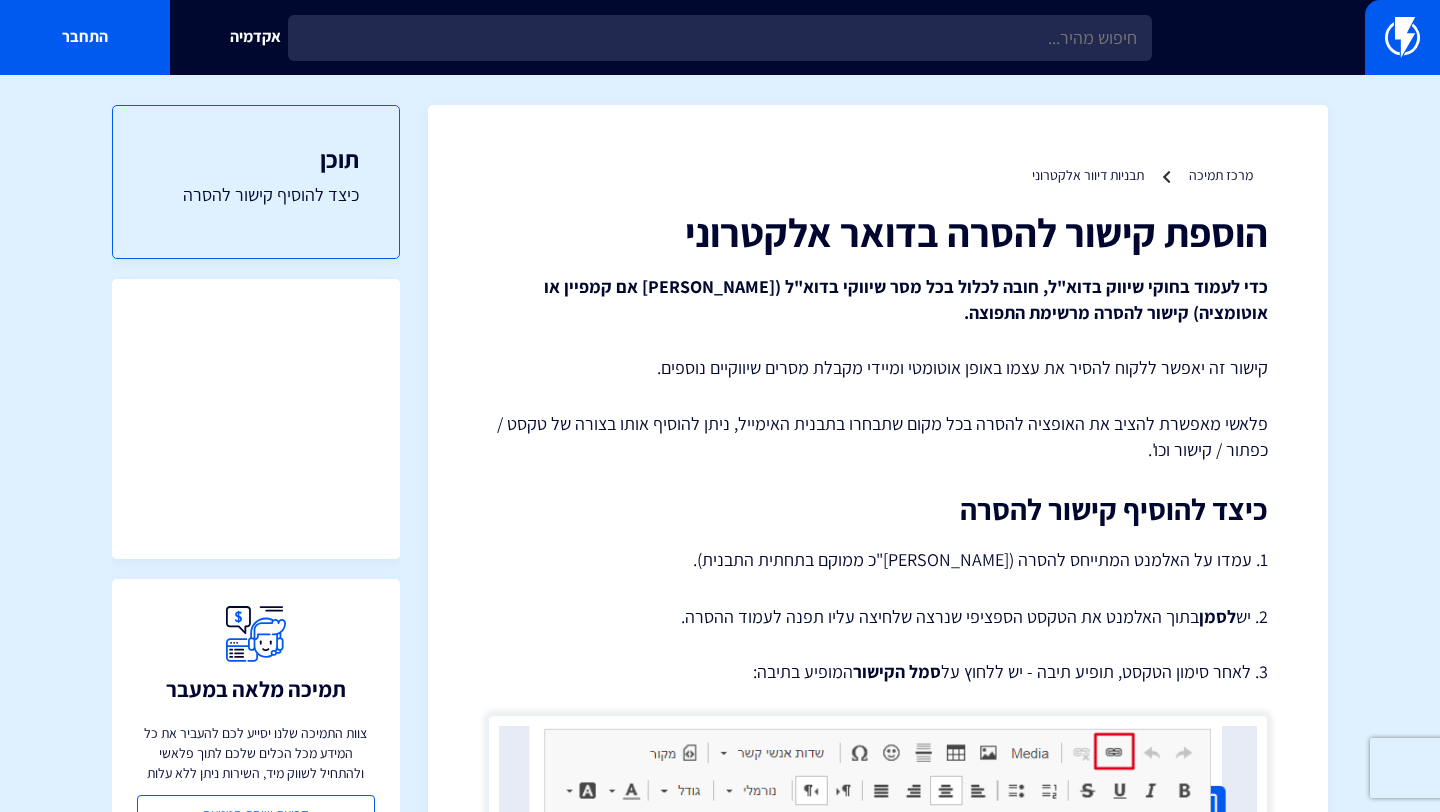 drag, startPoint x: 19, startPoint y: 62, endPoint x: 432, endPoint y: 140, distance: 420.3011 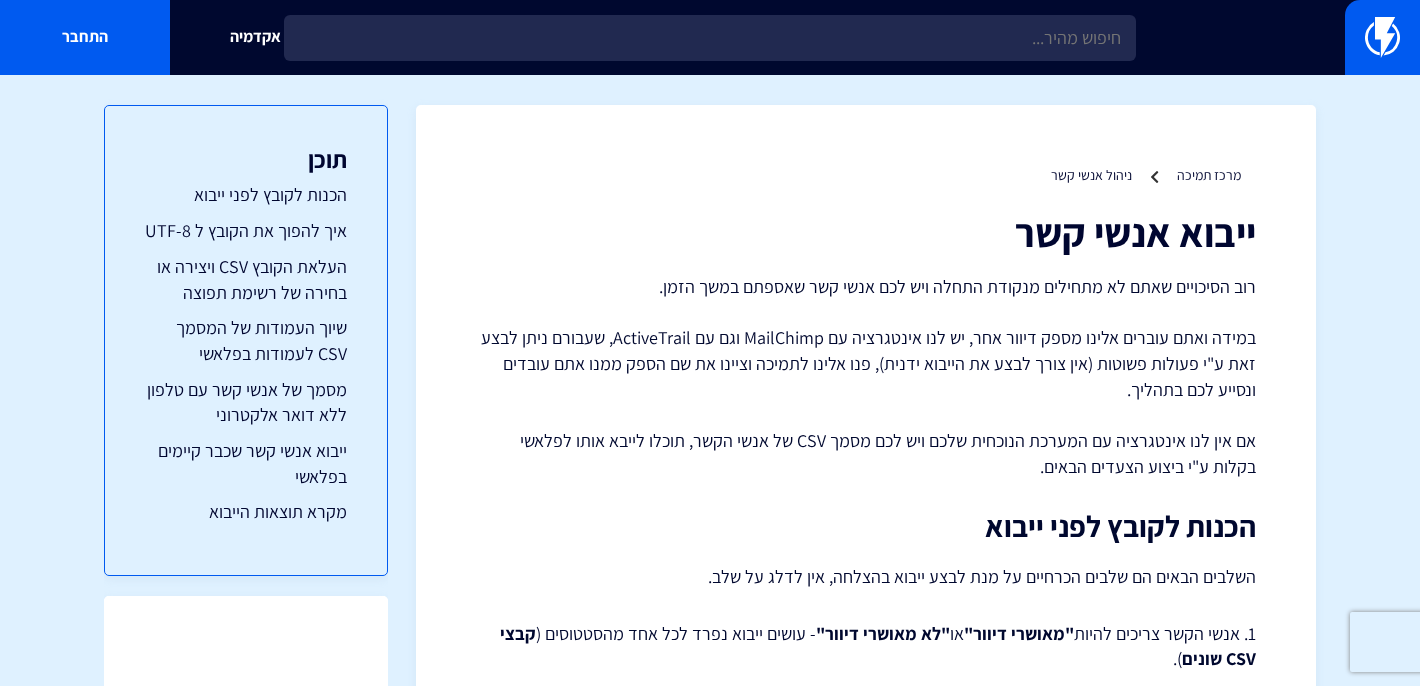 scroll, scrollTop: 534, scrollLeft: 0, axis: vertical 